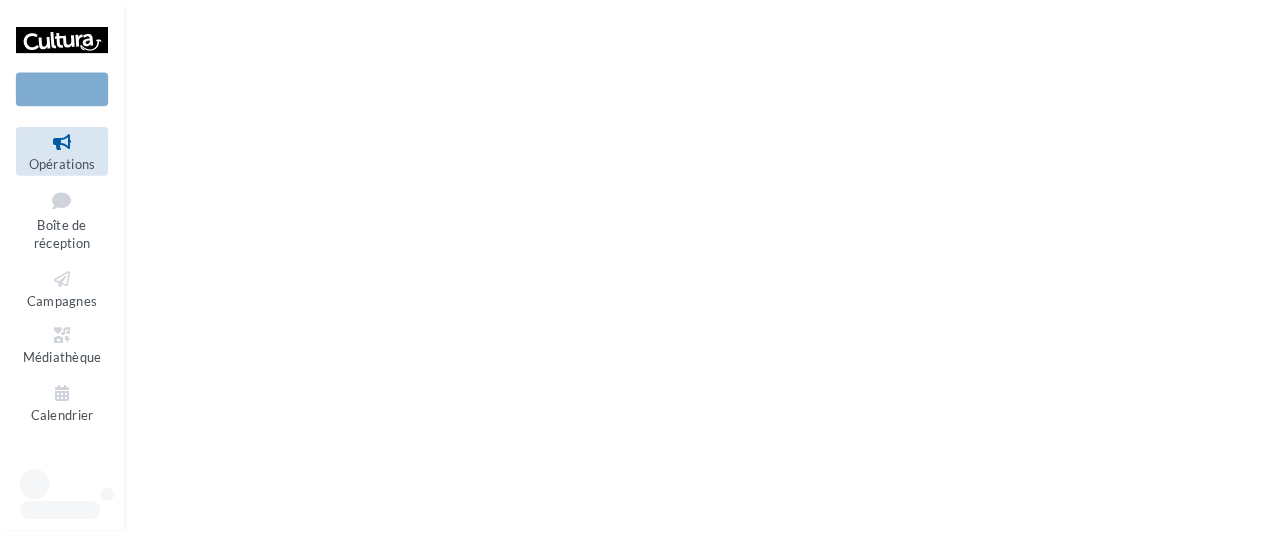 scroll, scrollTop: 0, scrollLeft: 0, axis: both 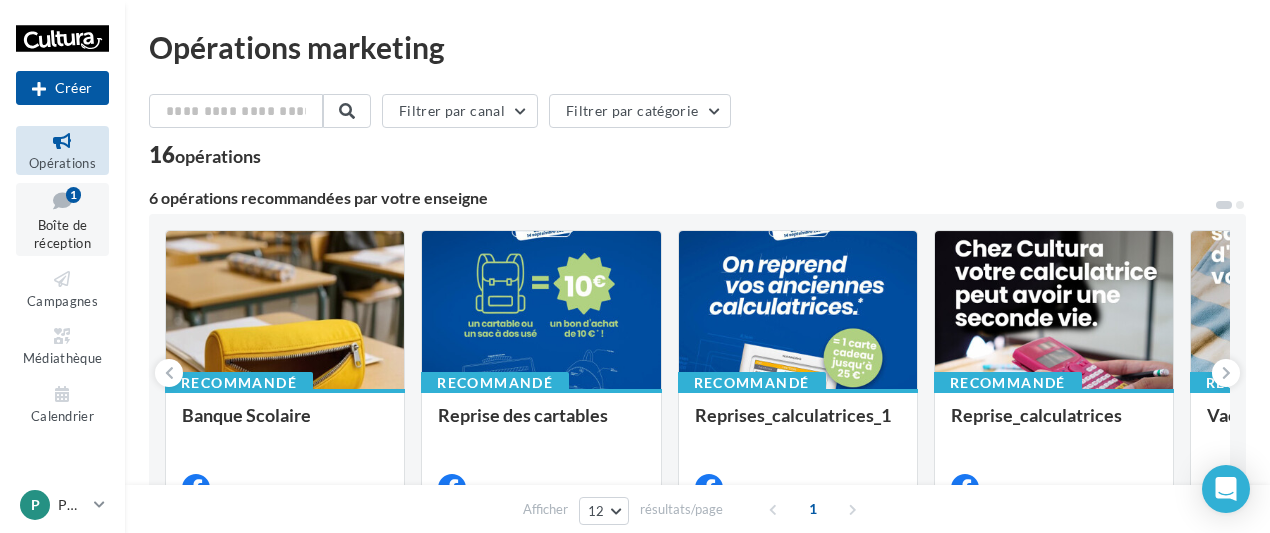 click on "Boîte de réception" at bounding box center (62, 234) 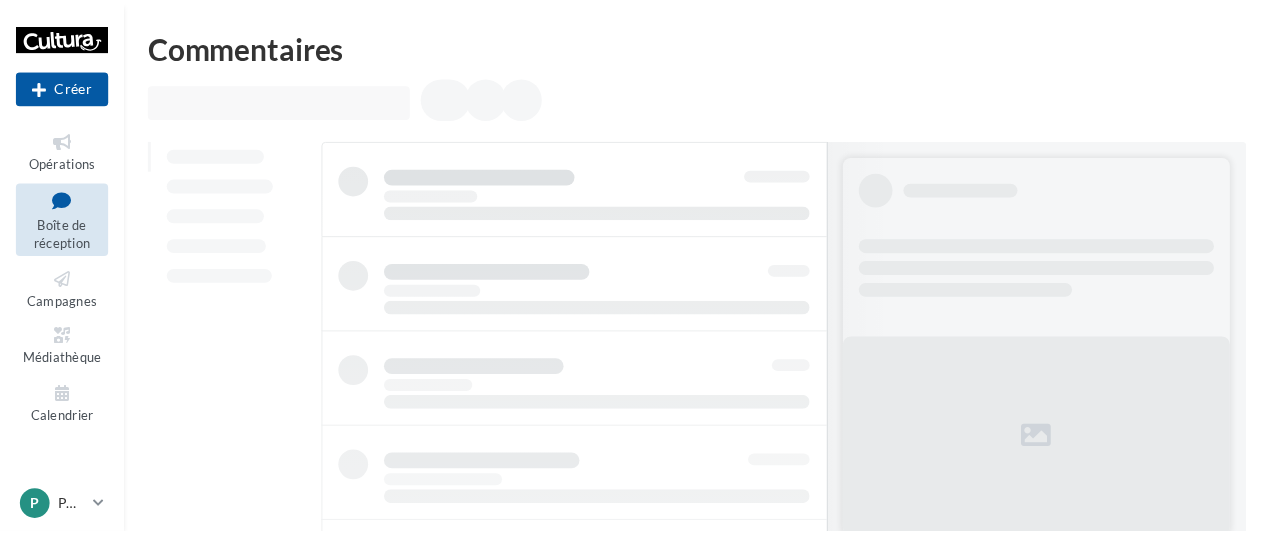scroll, scrollTop: 0, scrollLeft: 0, axis: both 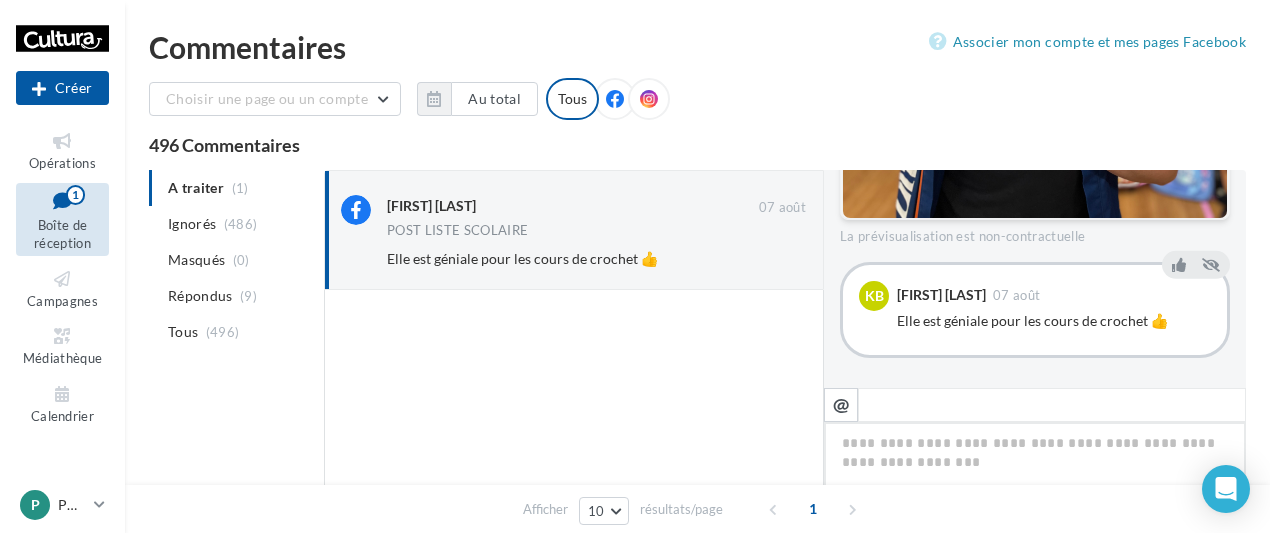 type on "*" 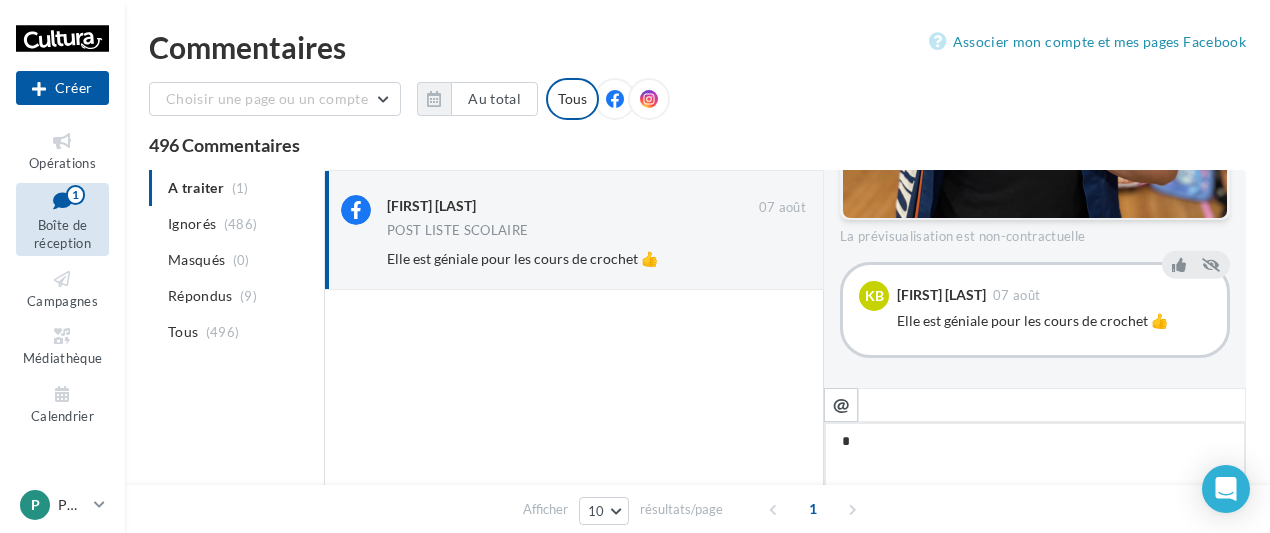 type on "**" 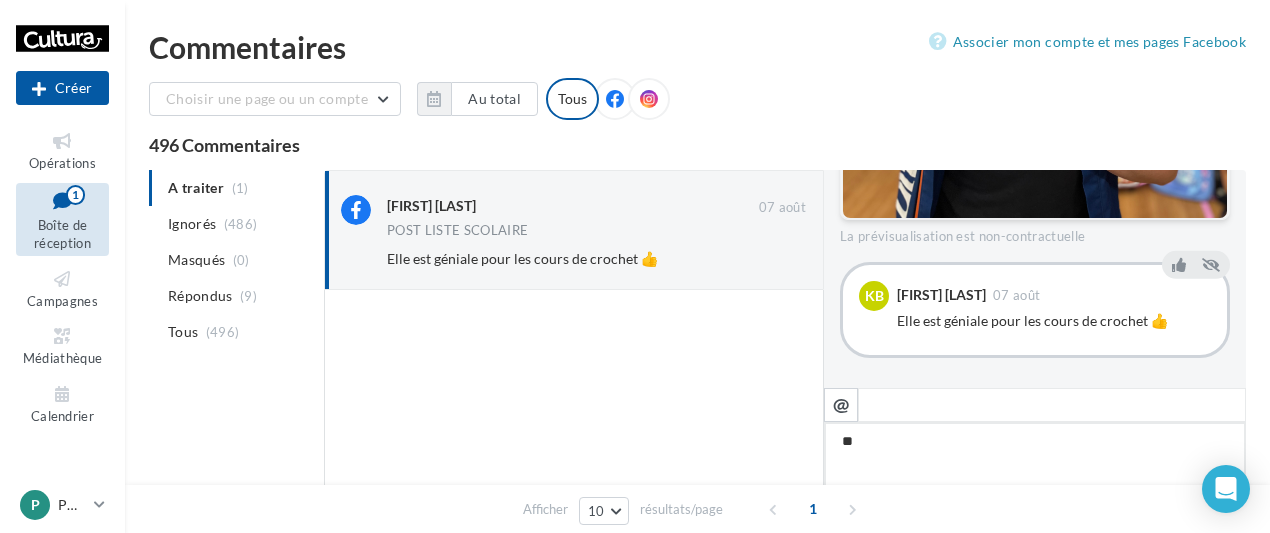 type on "***" 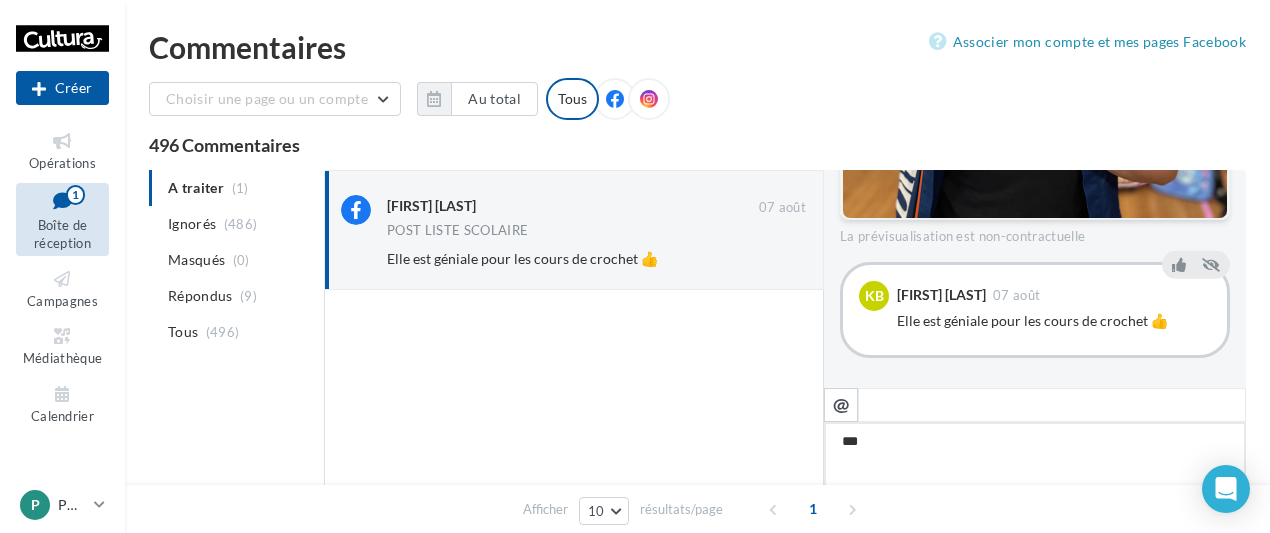 type on "****" 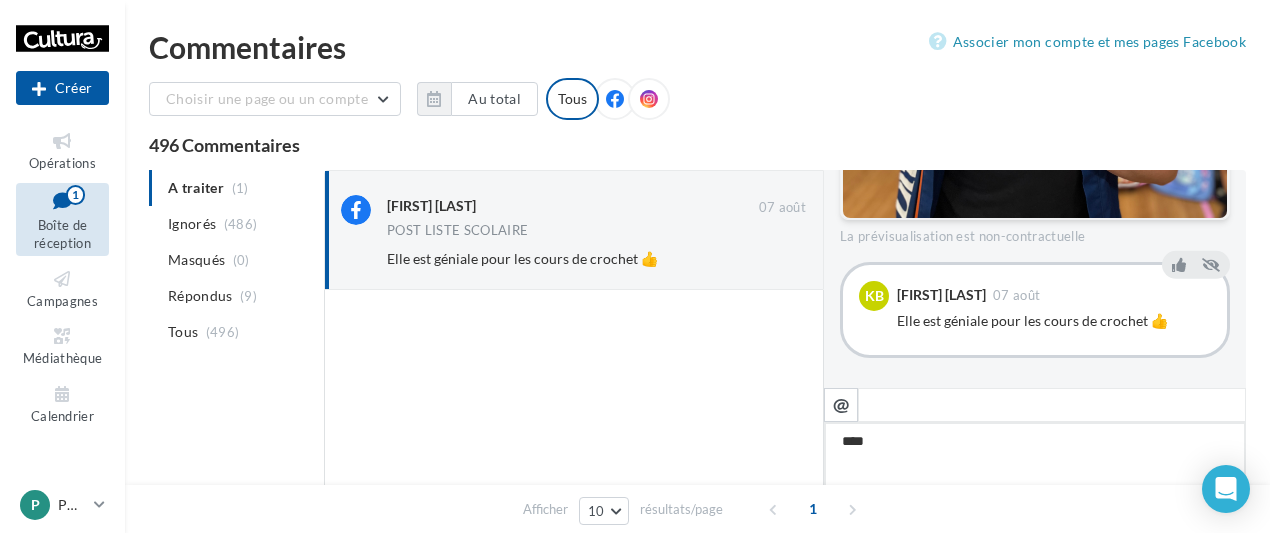 type on "*****" 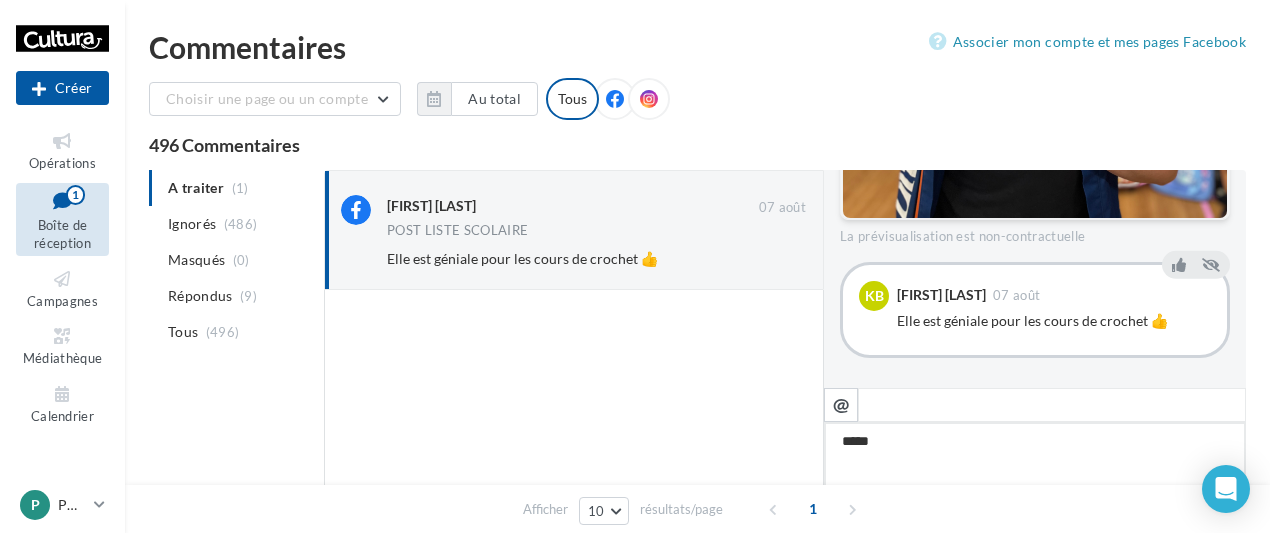 type on "*****" 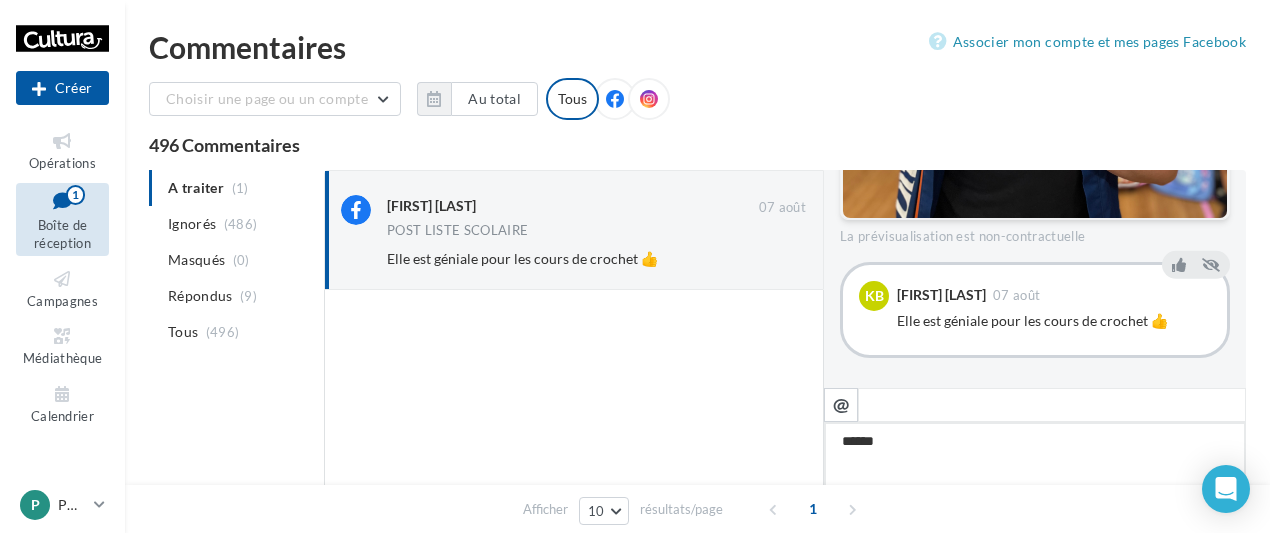 type on "*******" 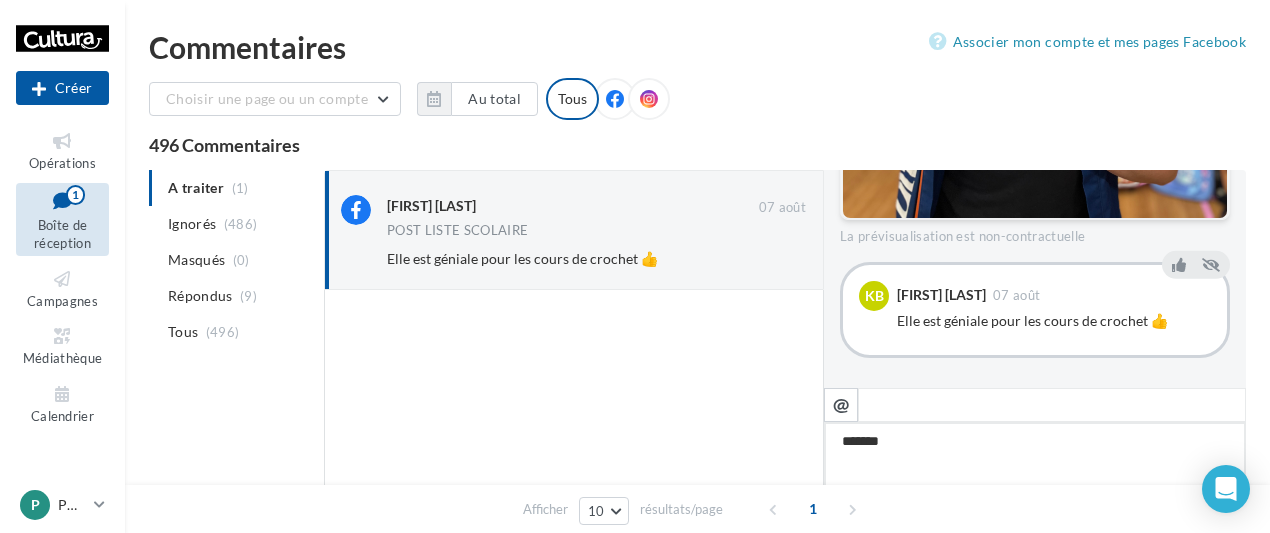 type on "********" 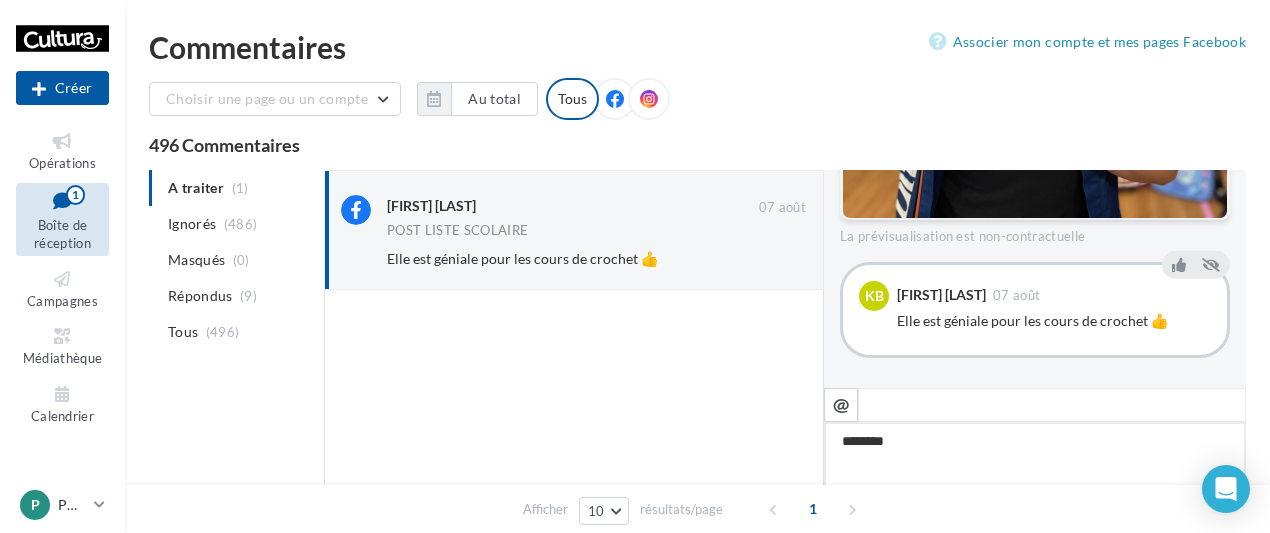 type on "*********" 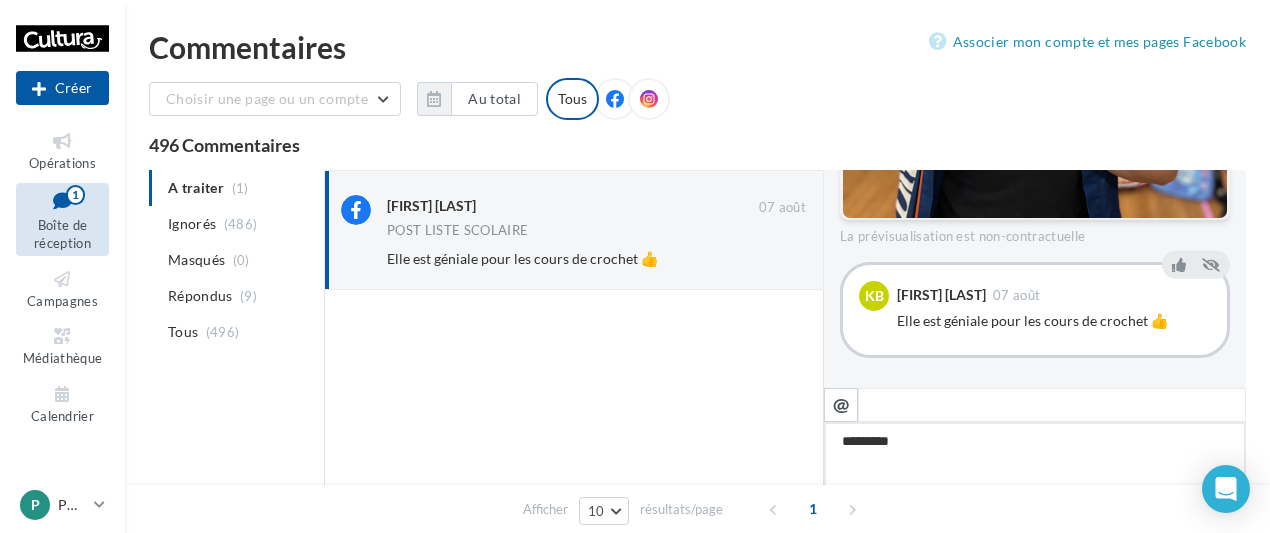 type on "**********" 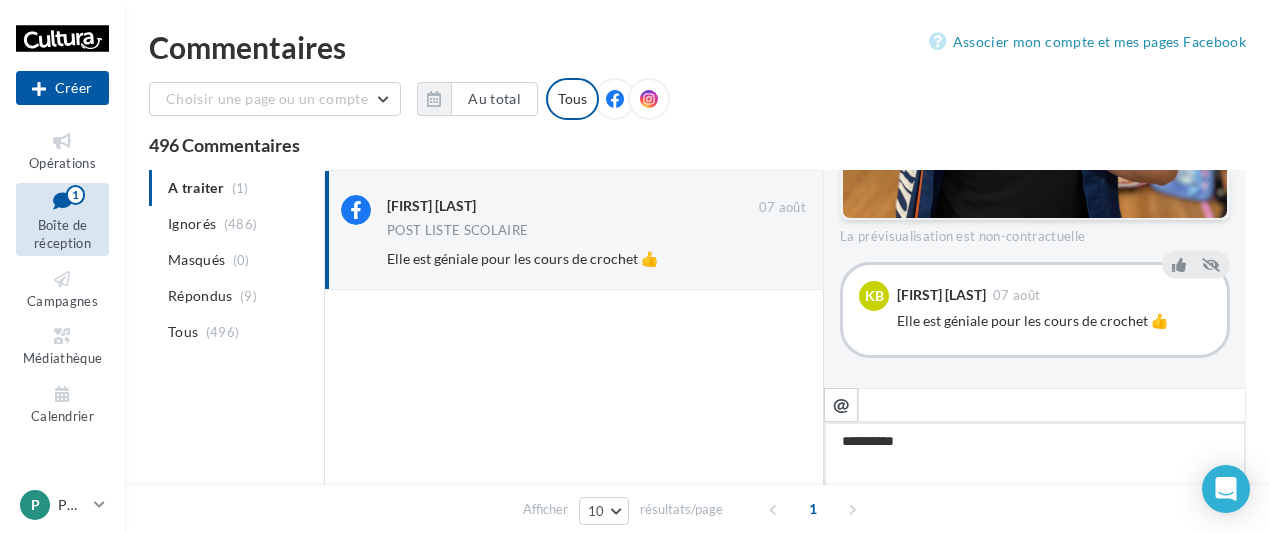 type on "**********" 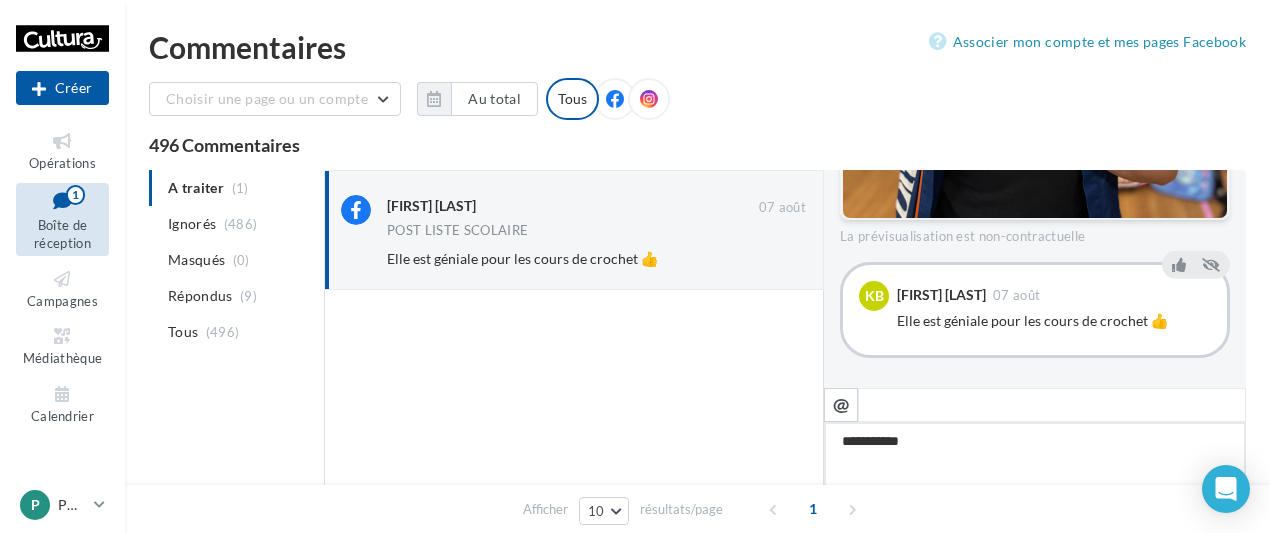 type on "**********" 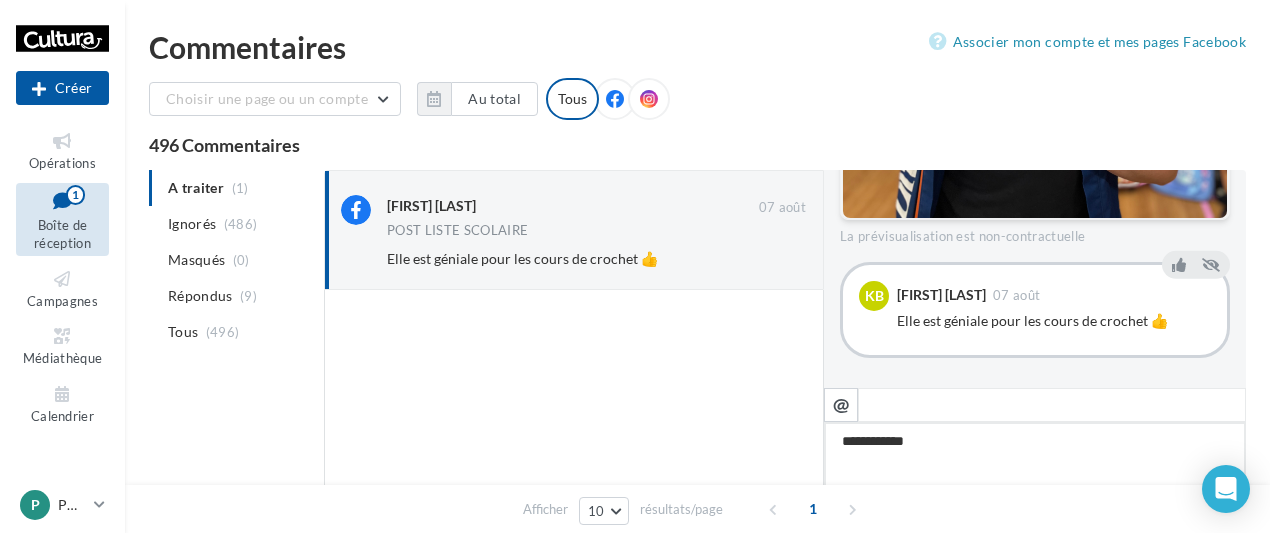 type on "**********" 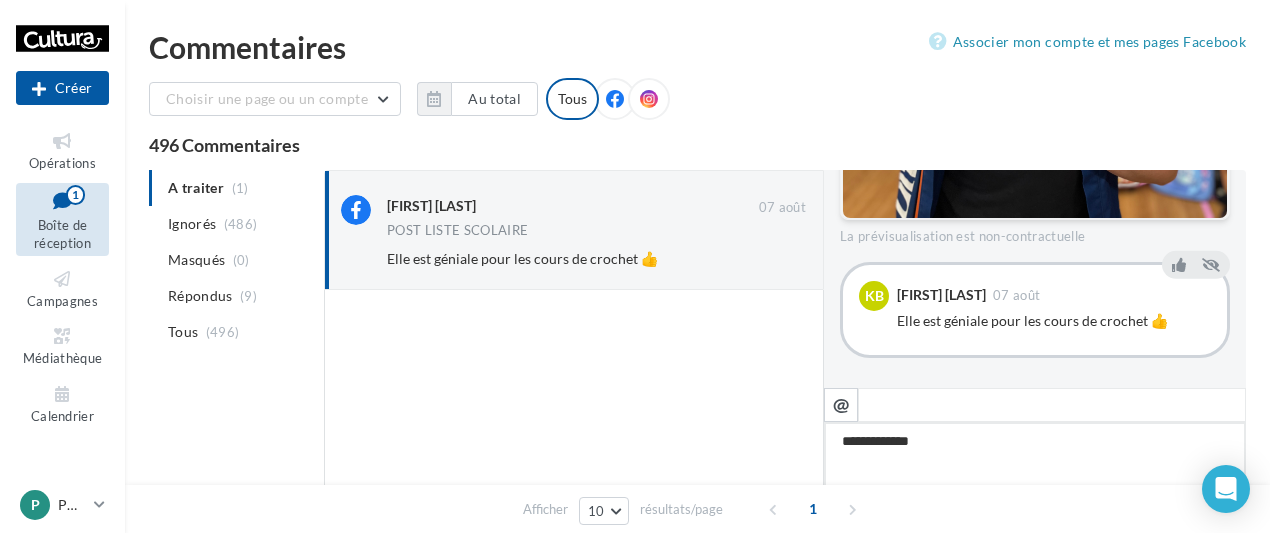 type on "**********" 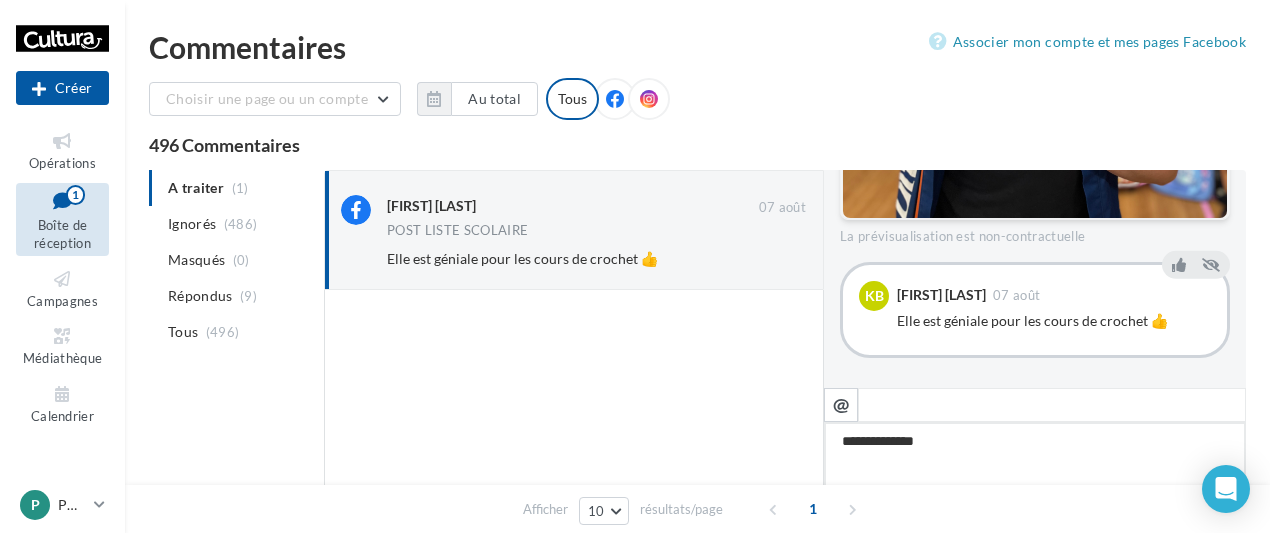 type on "**********" 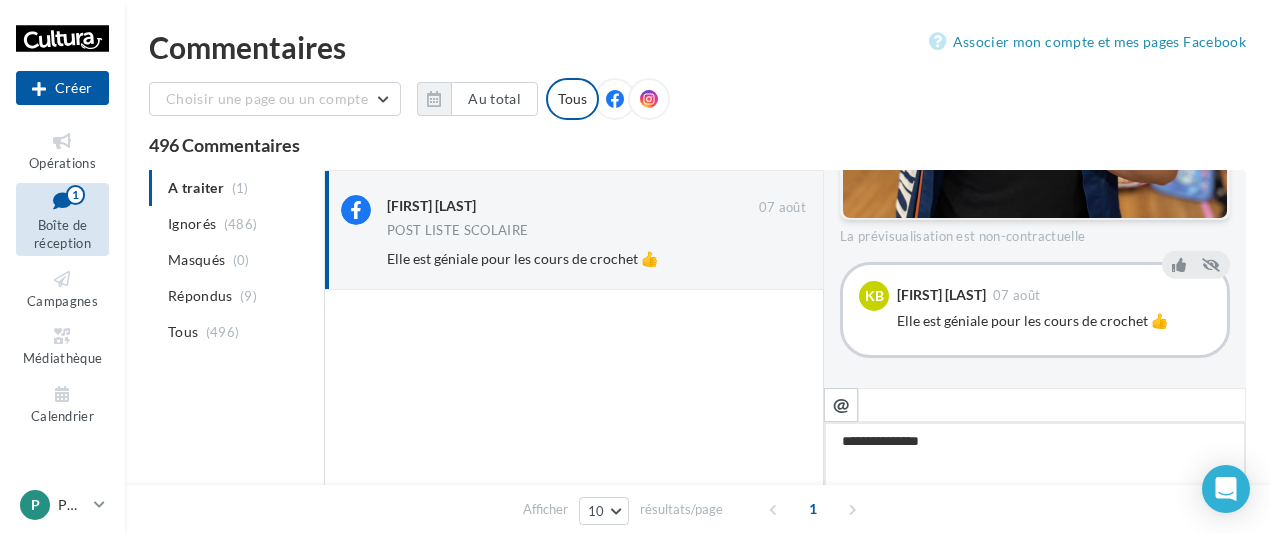 type on "**********" 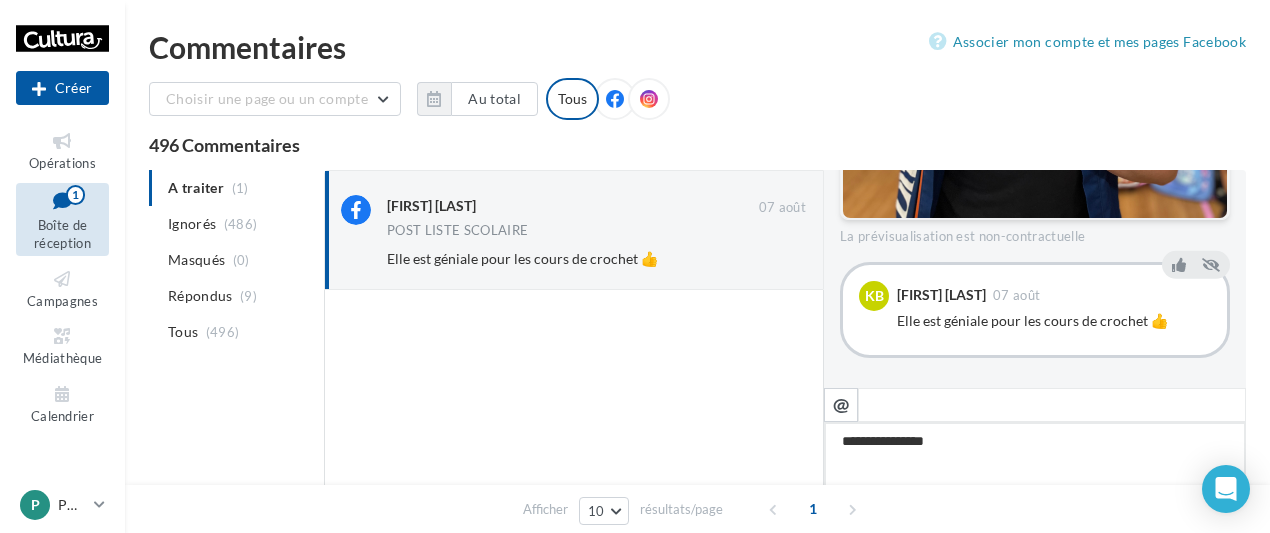 type on "**********" 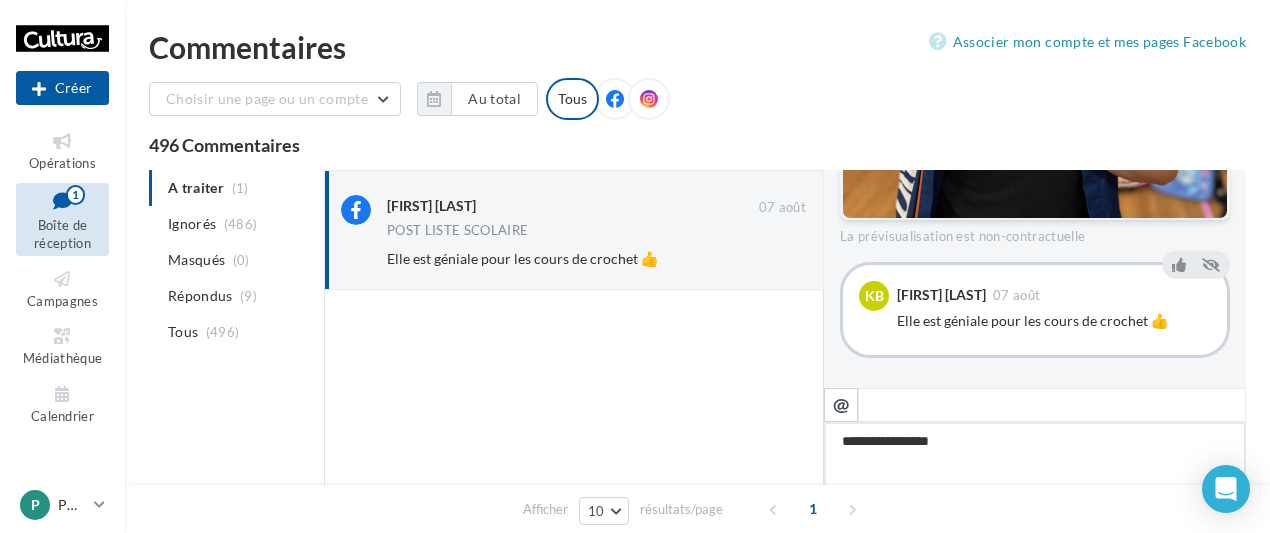 type on "**********" 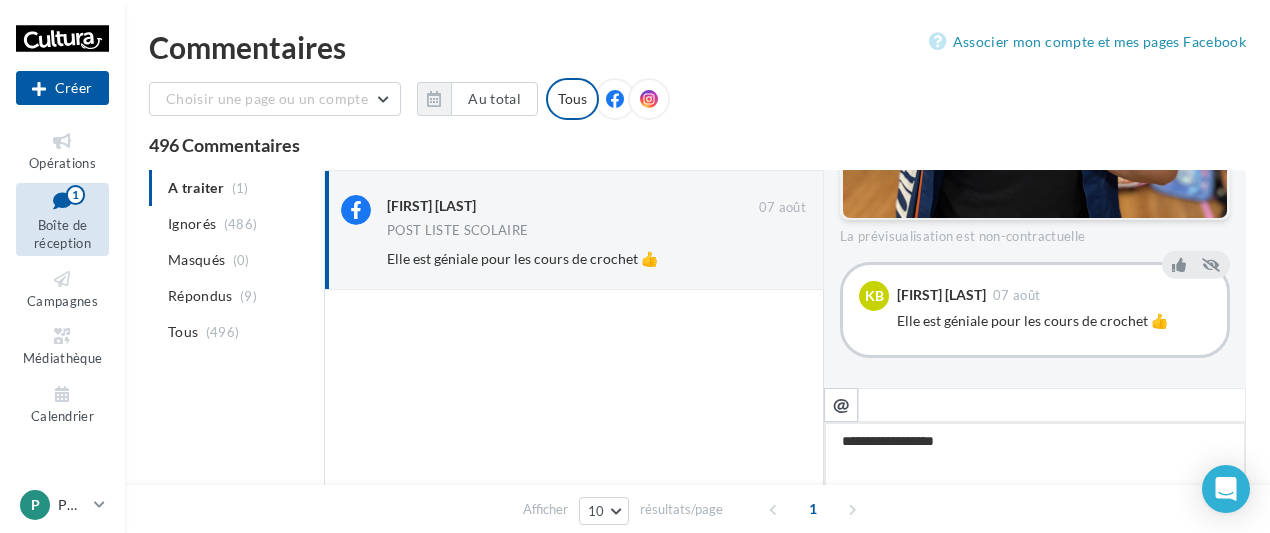 type on "**********" 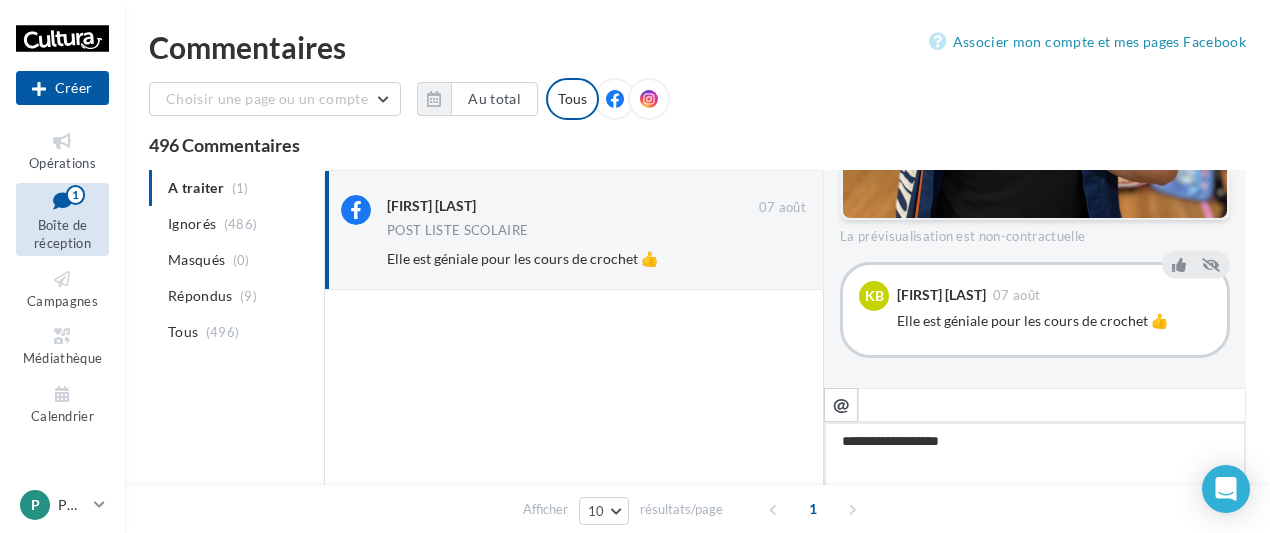 type on "**********" 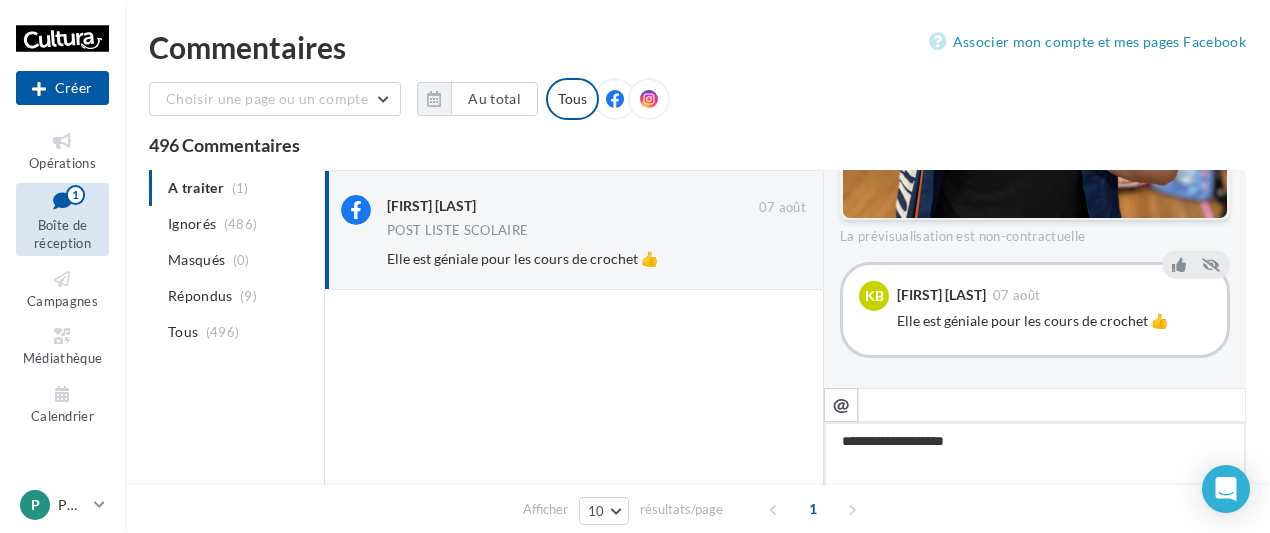 type on "**********" 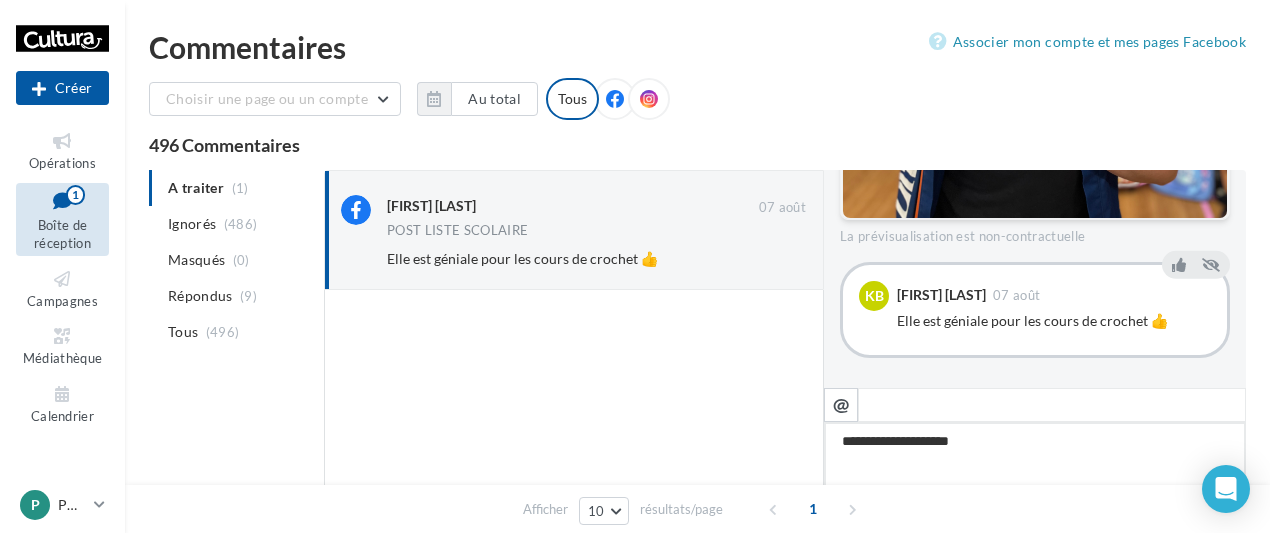 type on "**********" 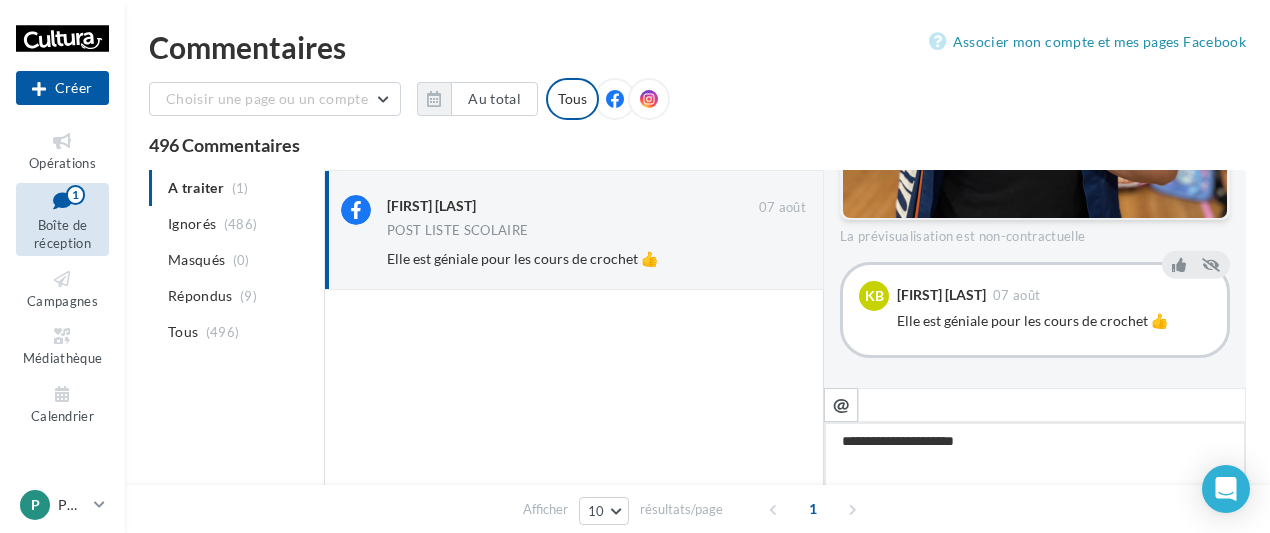 type on "**********" 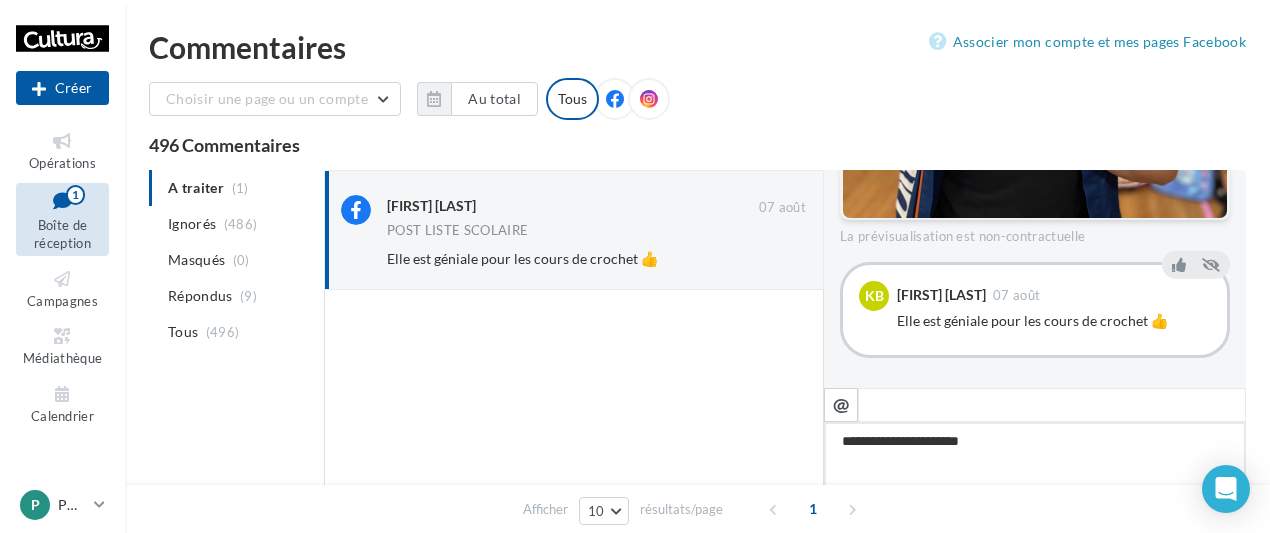 type on "**********" 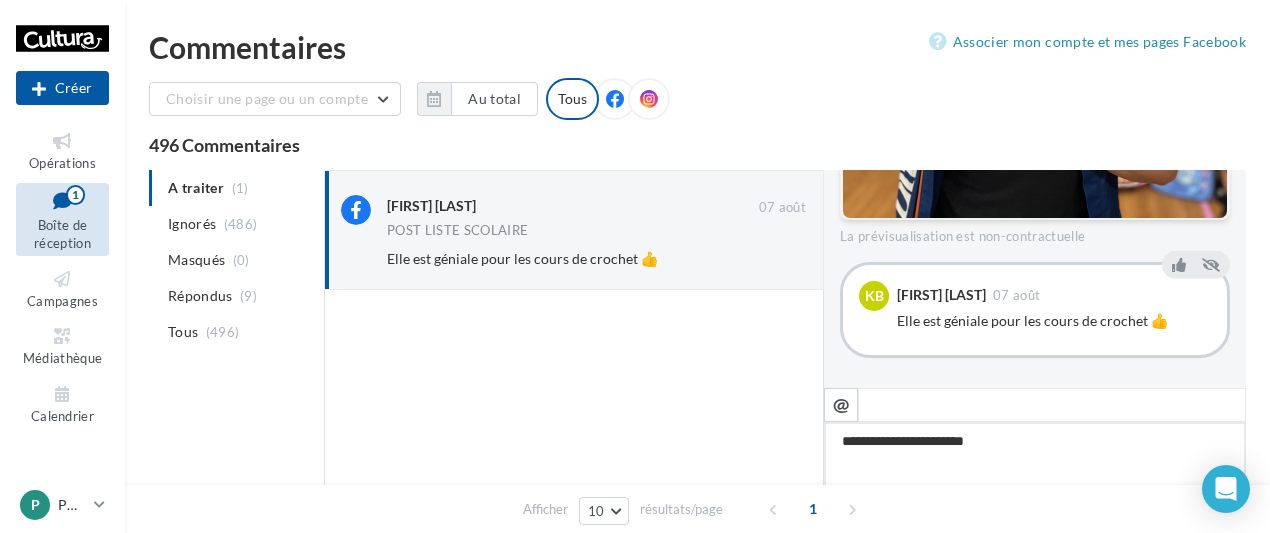 type on "**********" 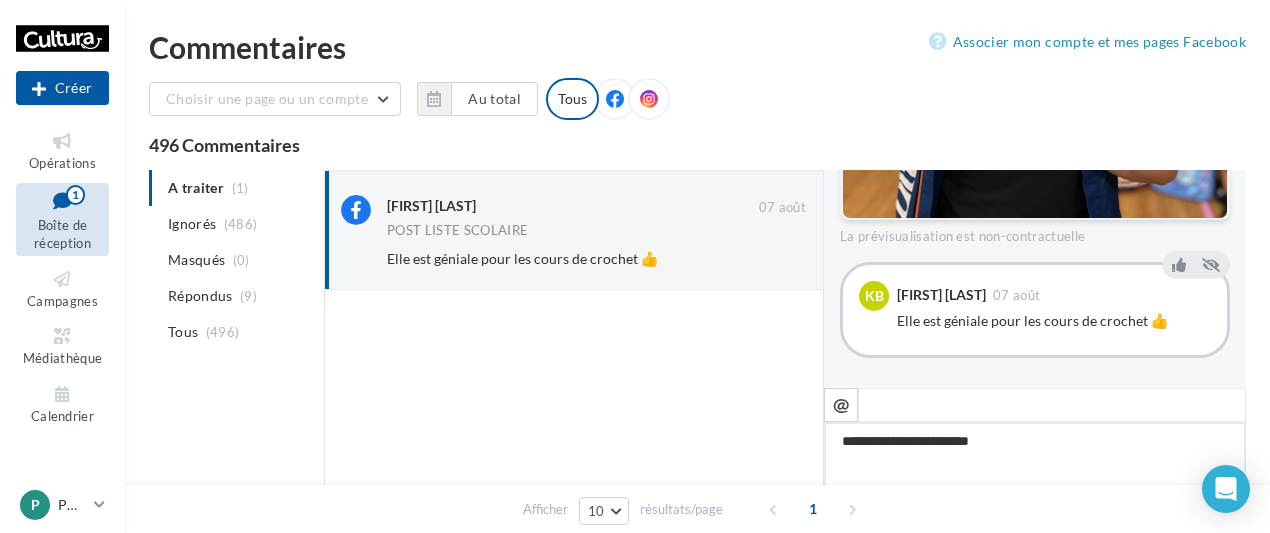 type on "**********" 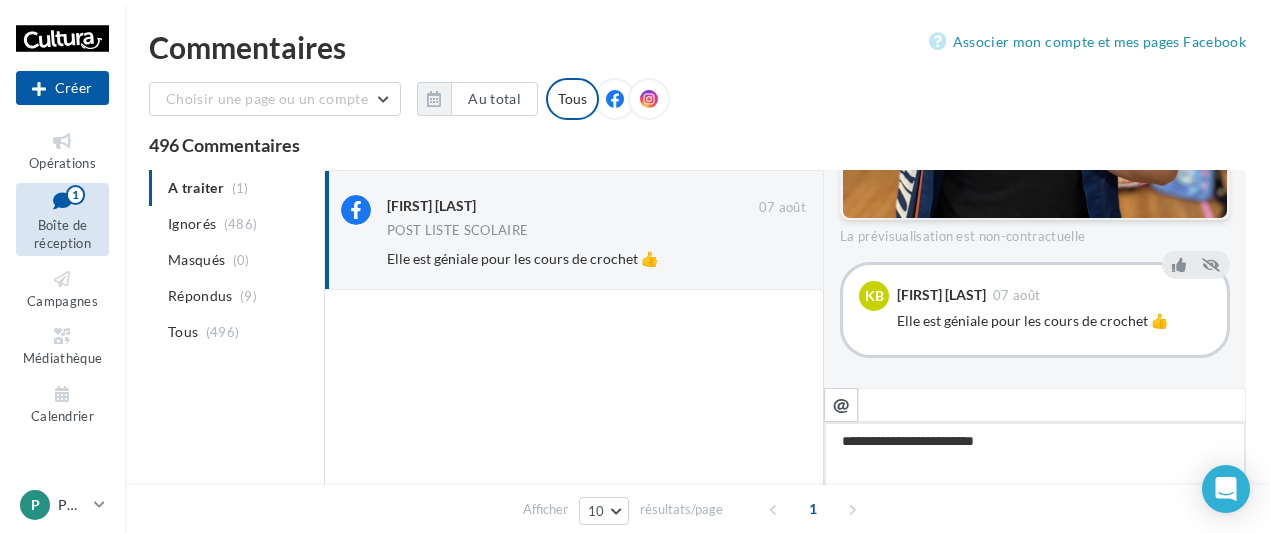 type on "**********" 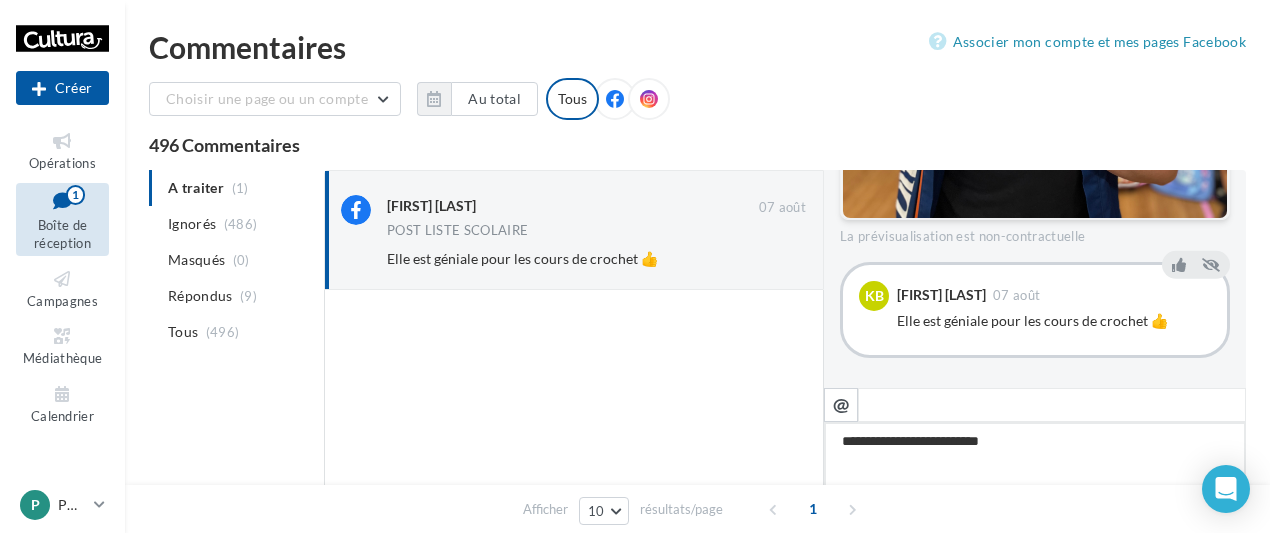 type on "**********" 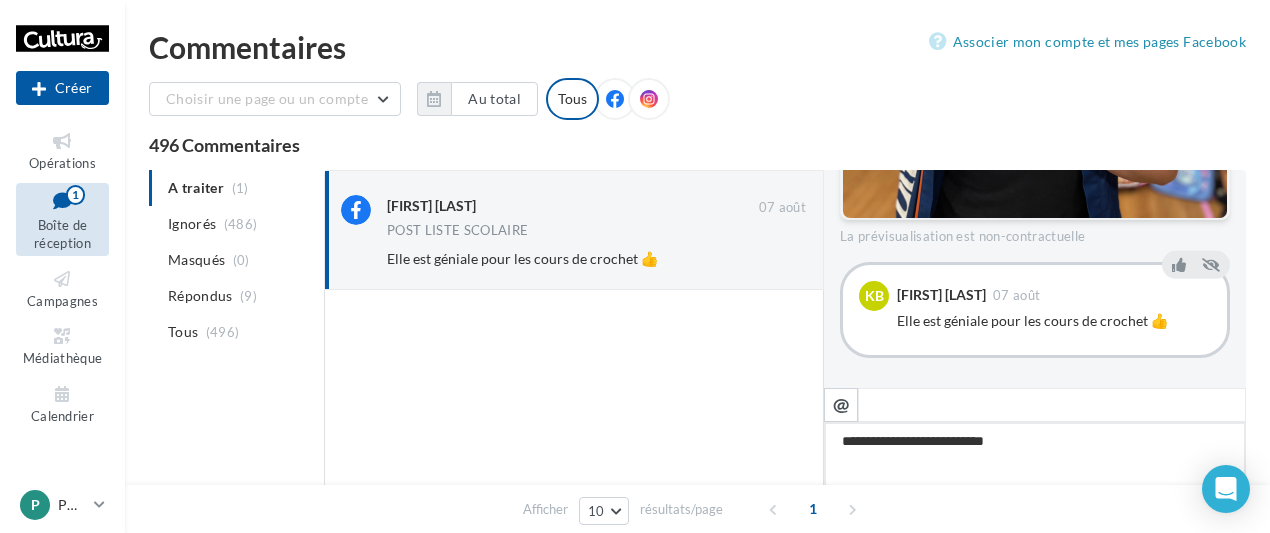type on "**********" 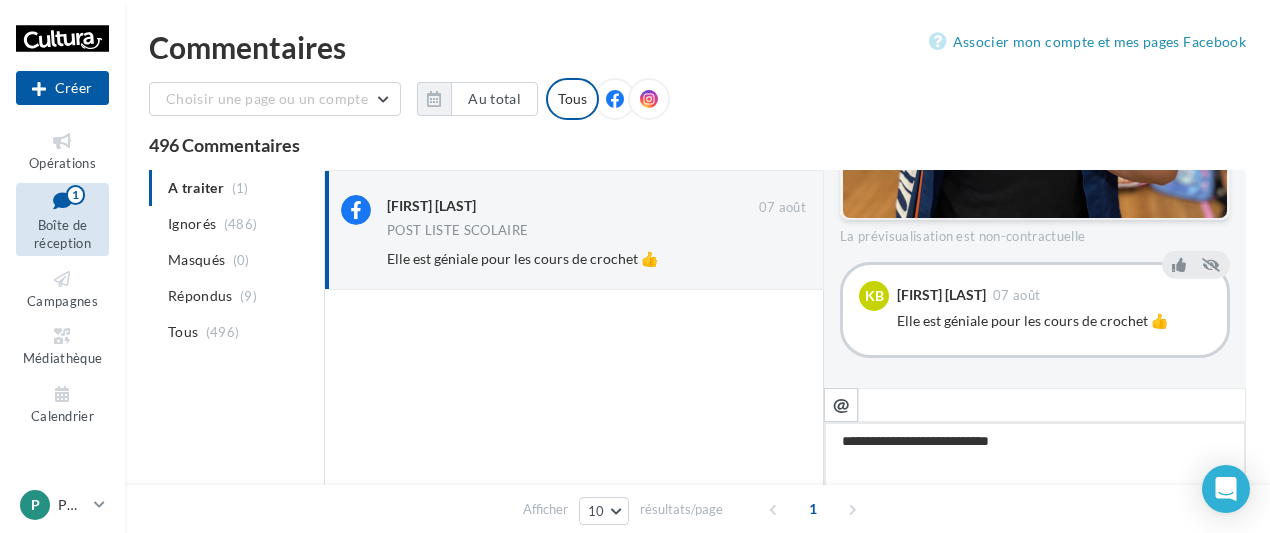 type on "**********" 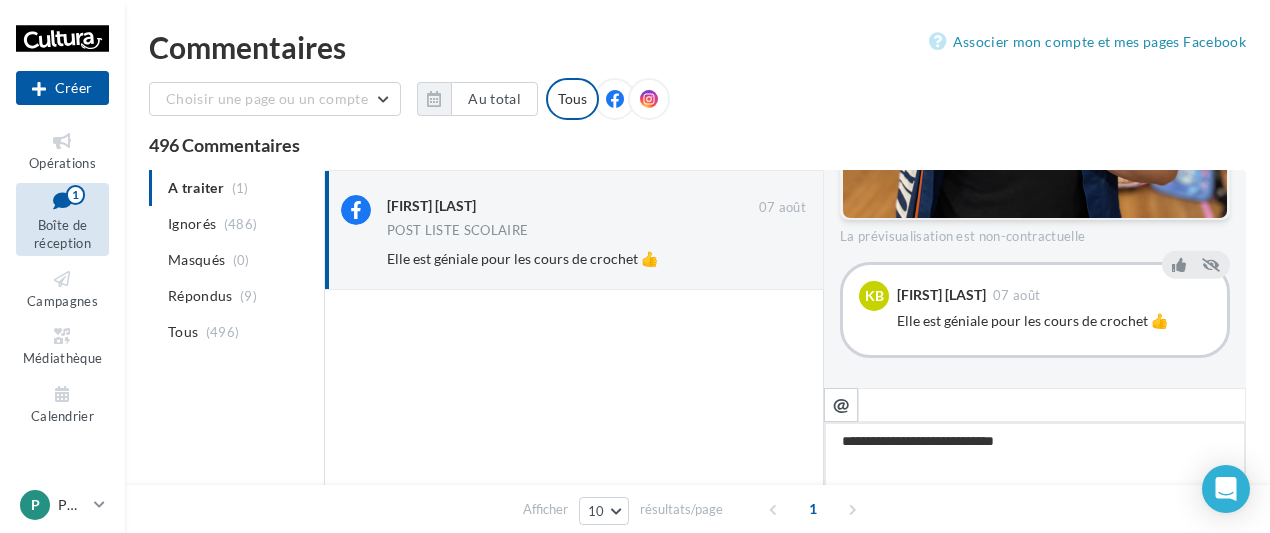 type on "**********" 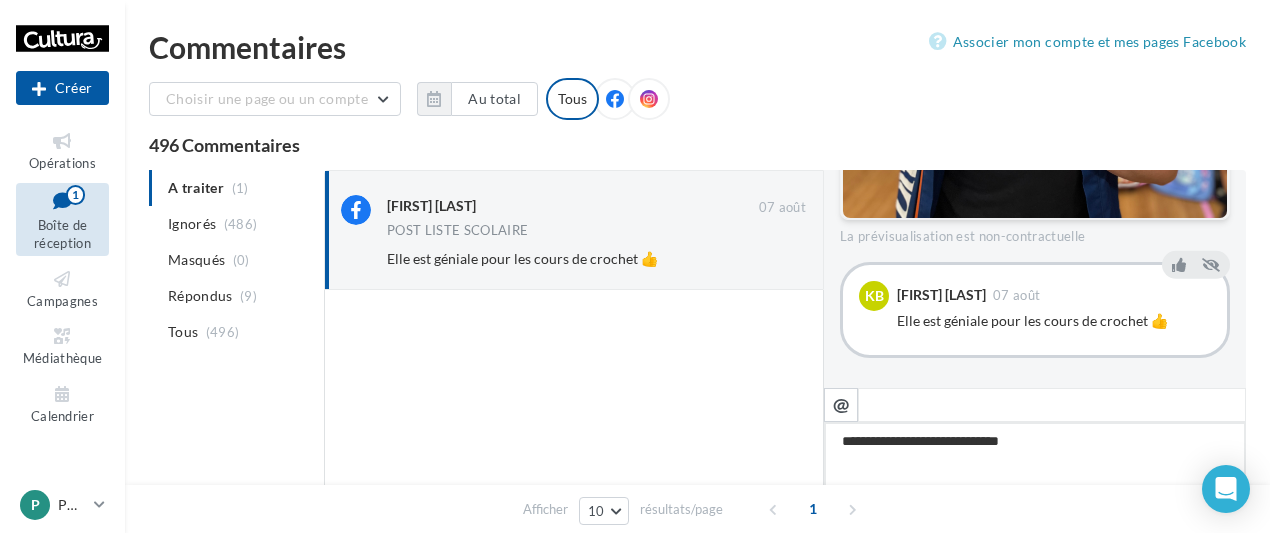type on "**********" 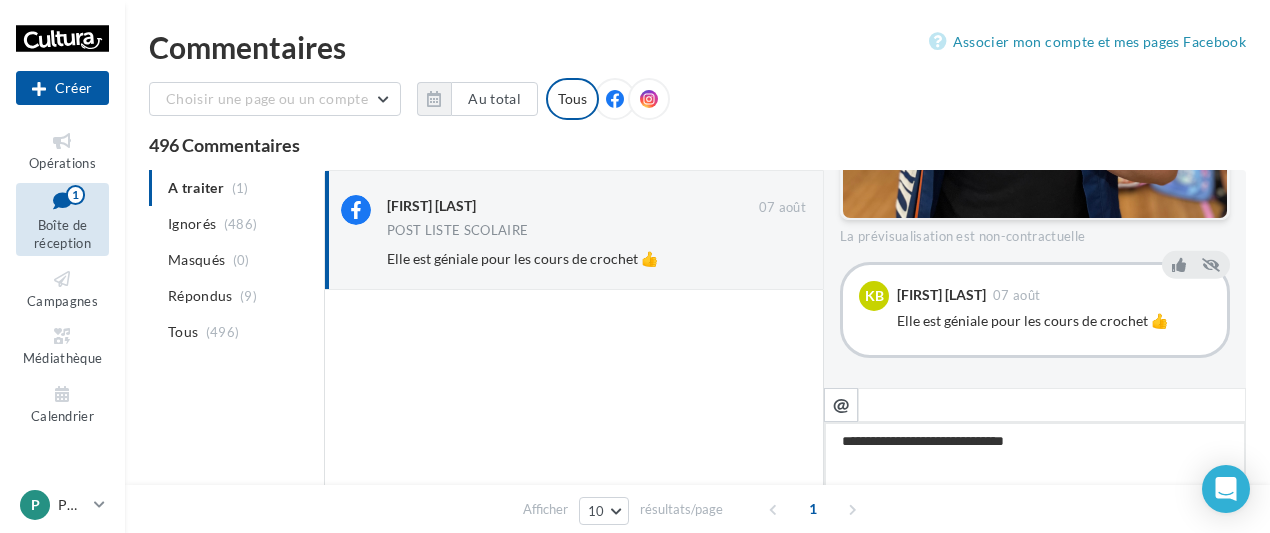 type on "**********" 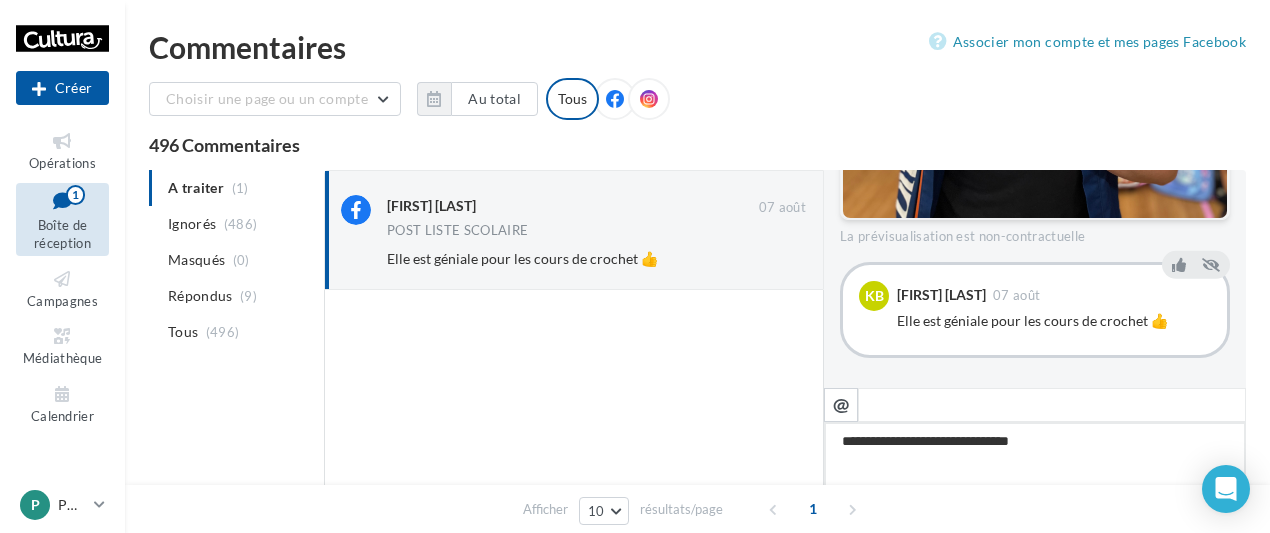 type on "**********" 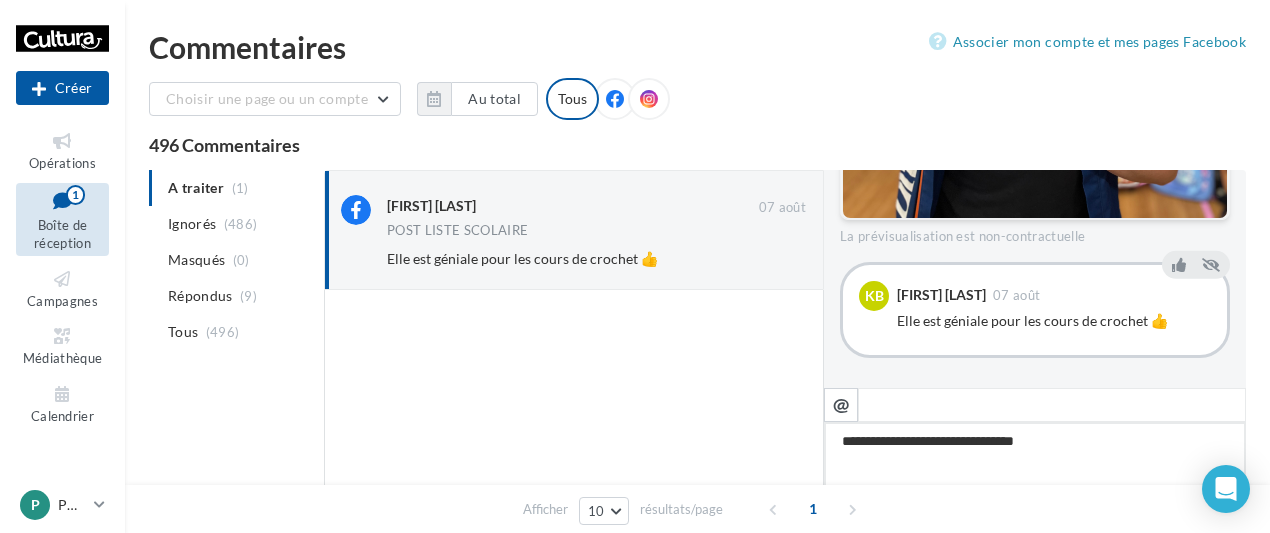 type on "**********" 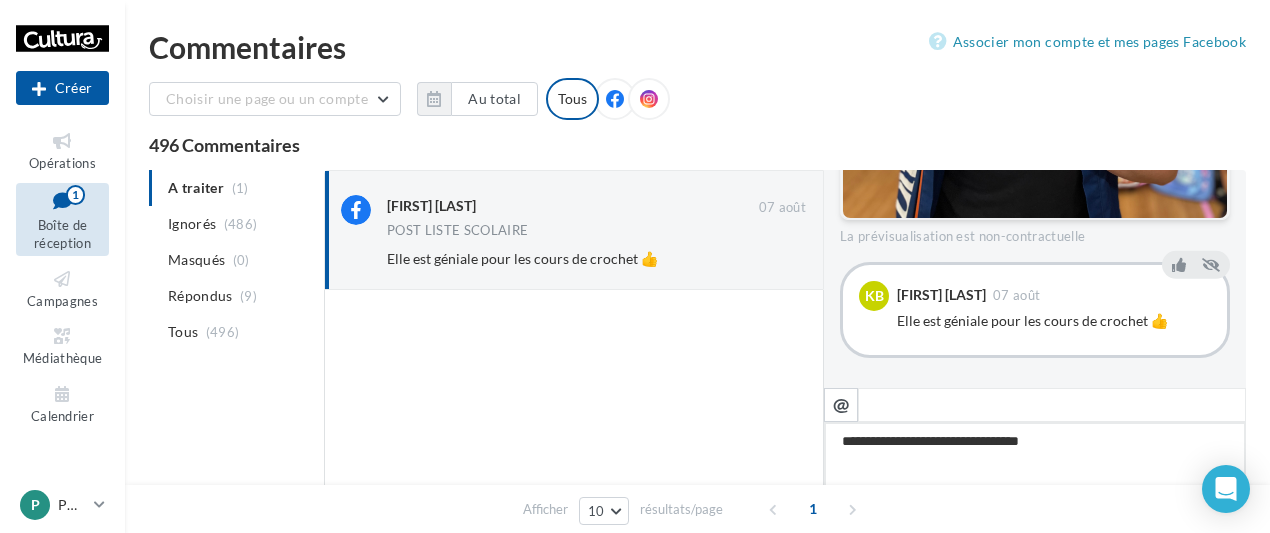 type on "**********" 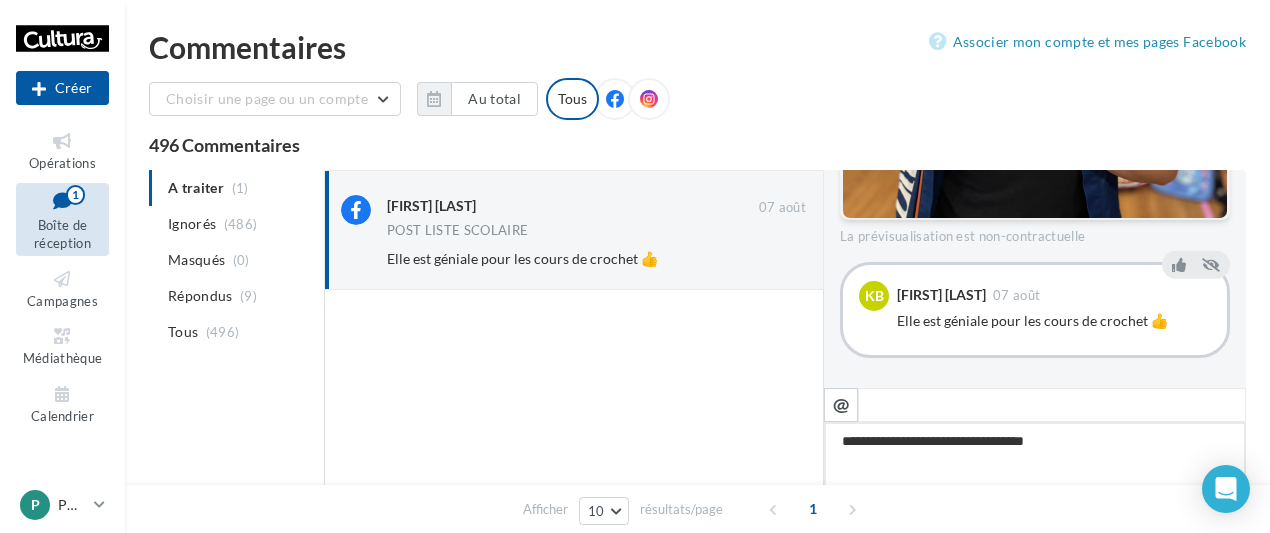 type on "**********" 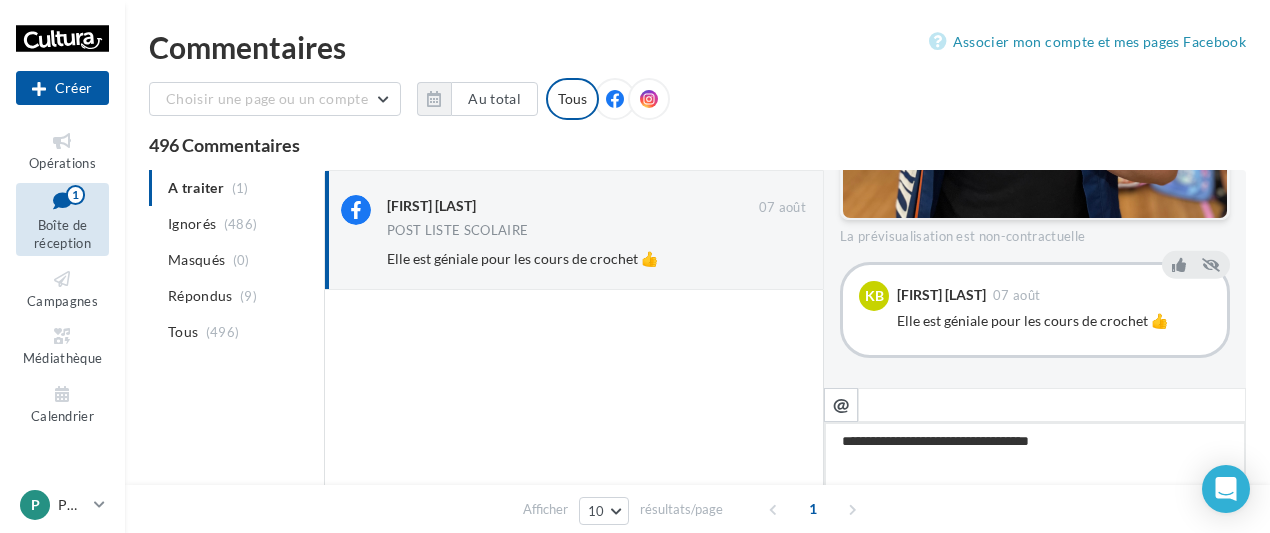 type on "**********" 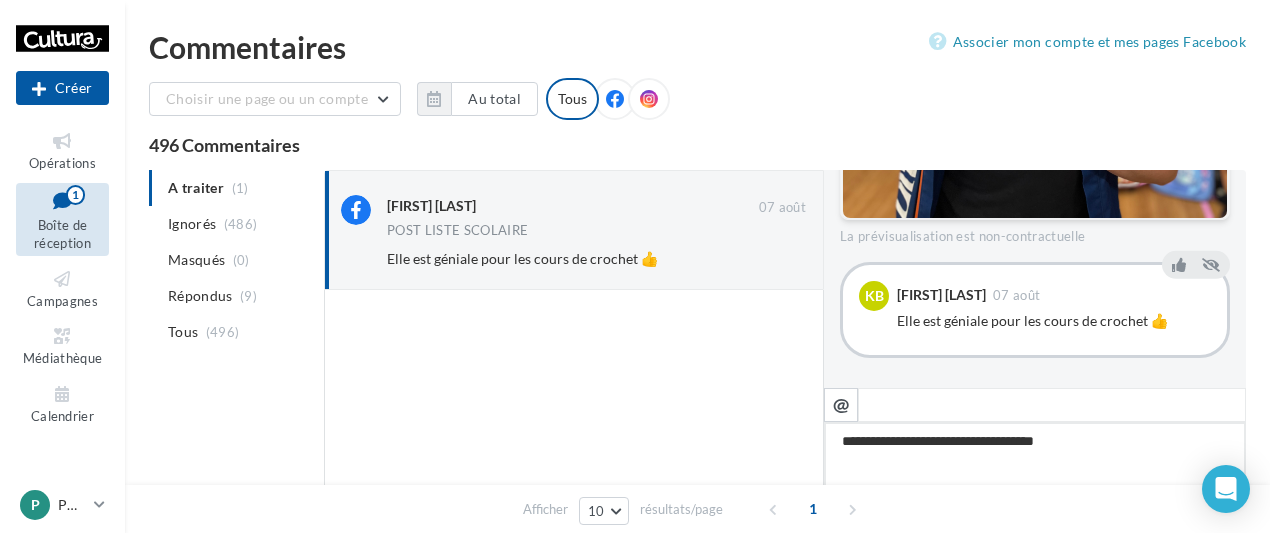 type on "**********" 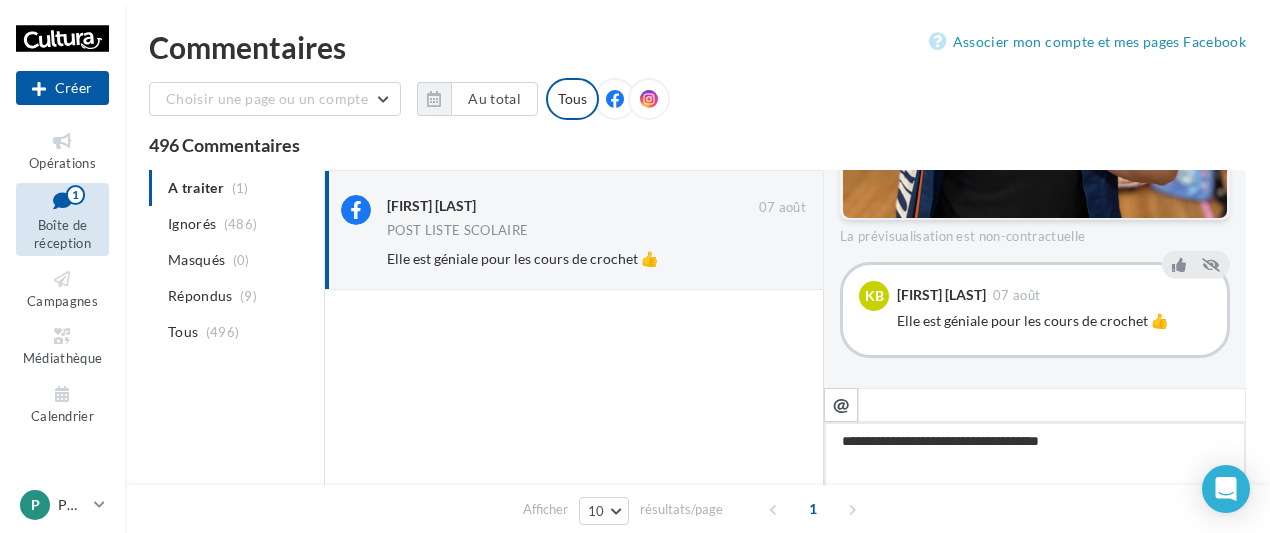 type on "**********" 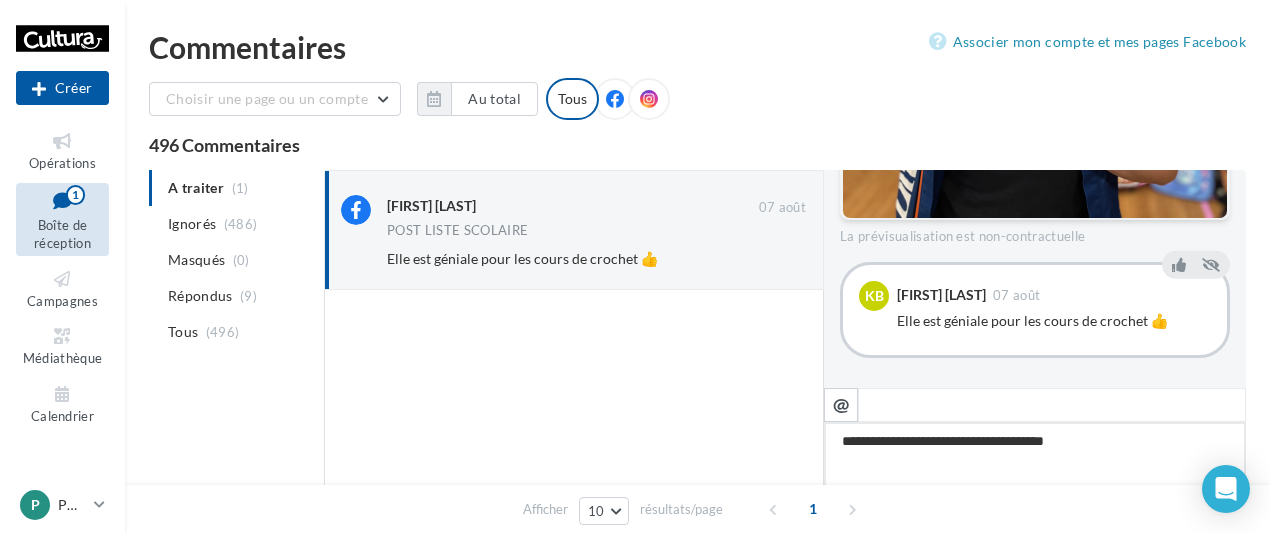 type on "**********" 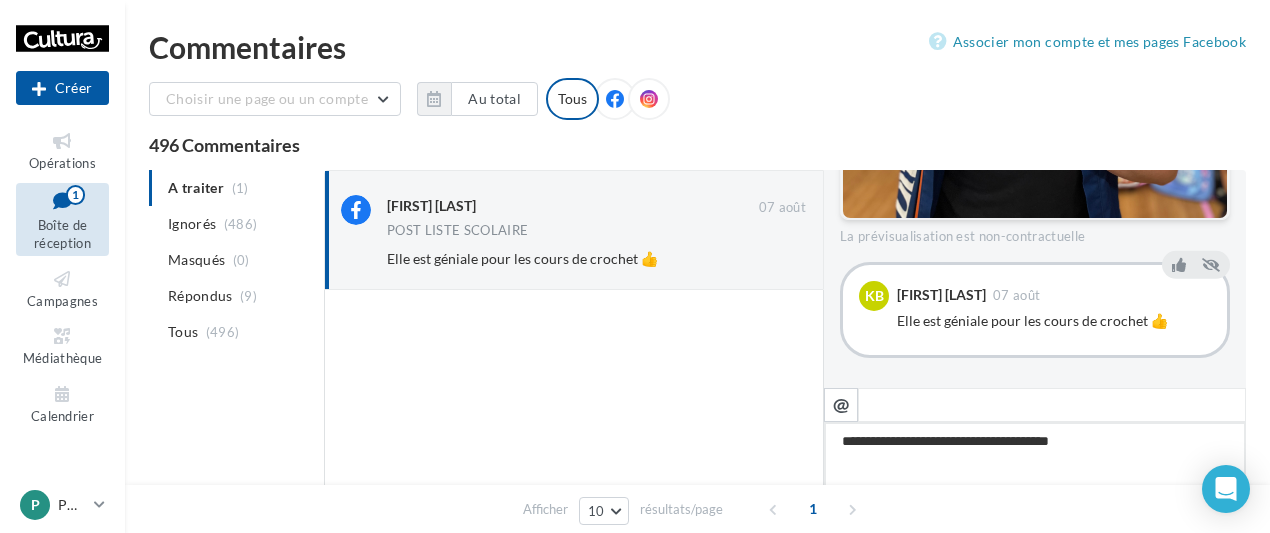 type on "**********" 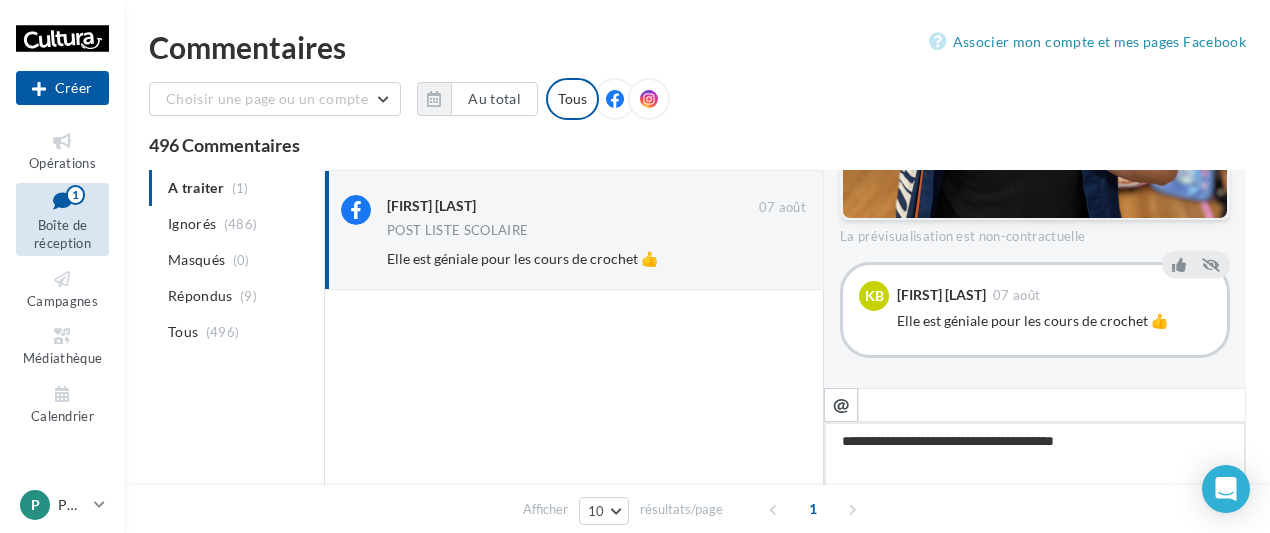 type on "**********" 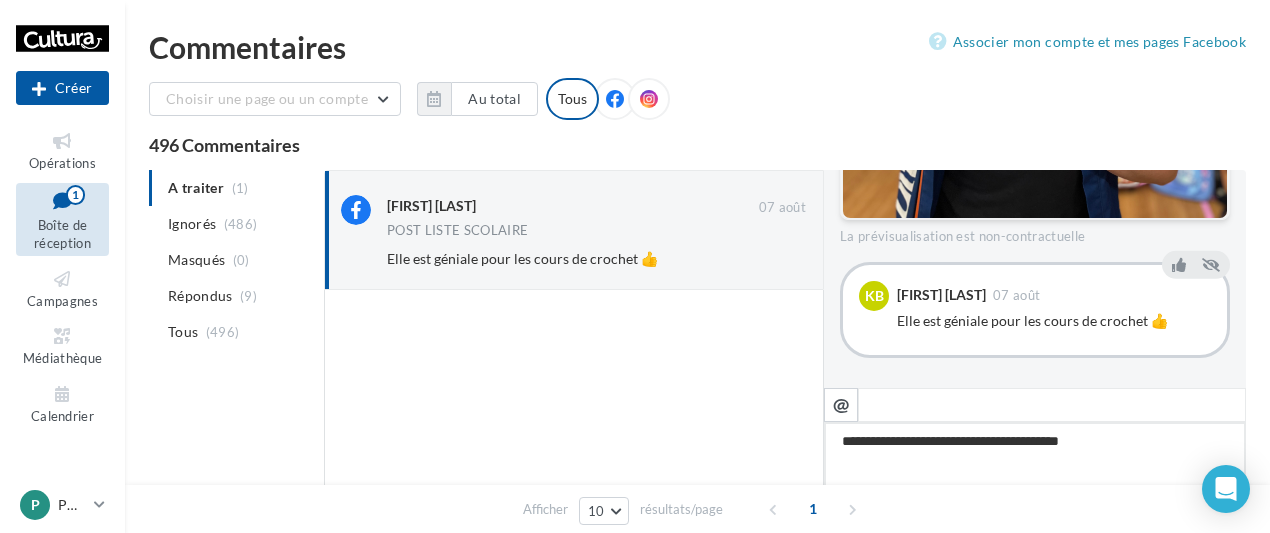type on "**********" 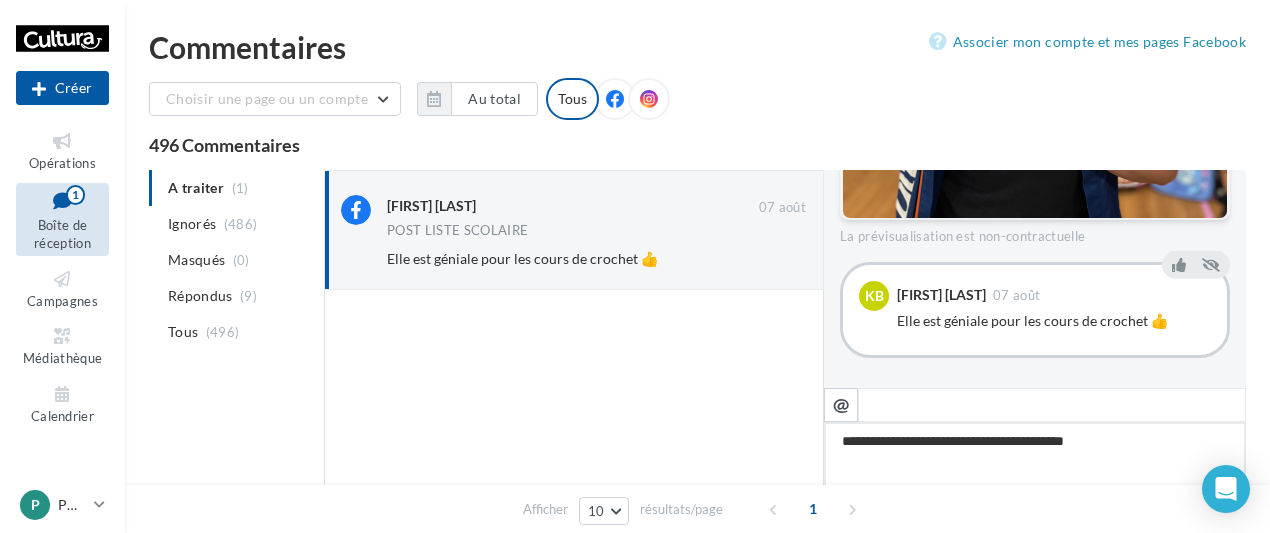 type on "**********" 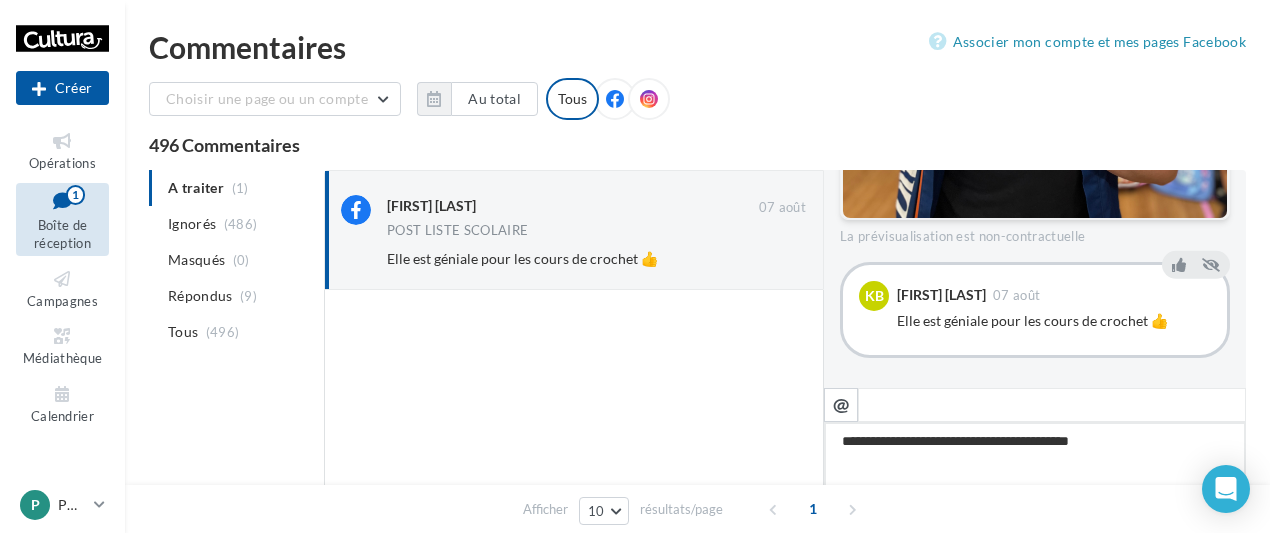 type on "**********" 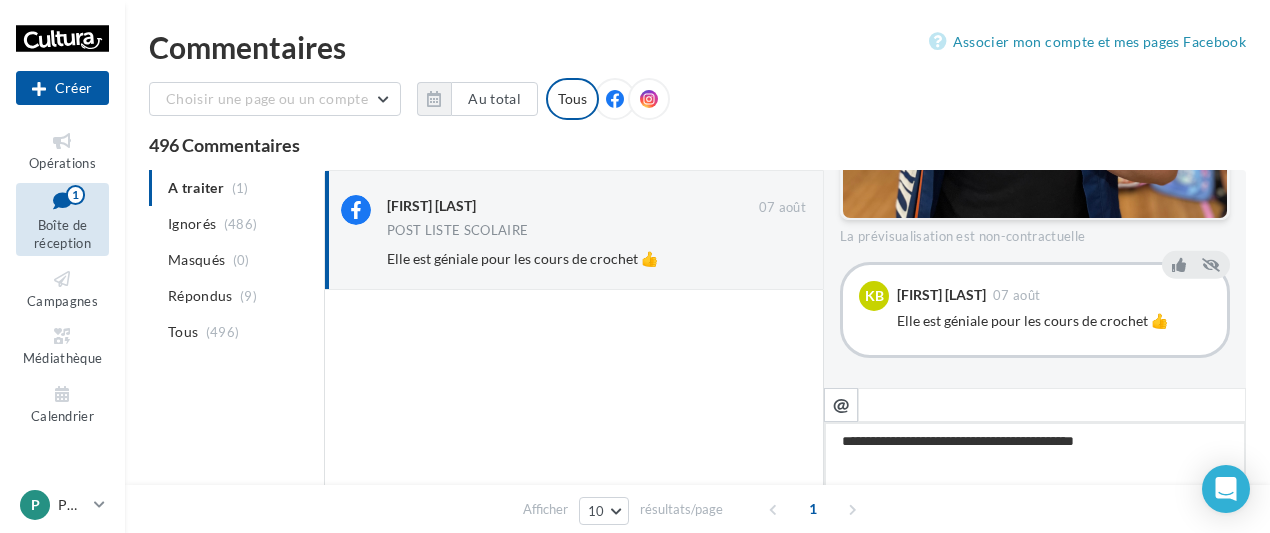 type on "**********" 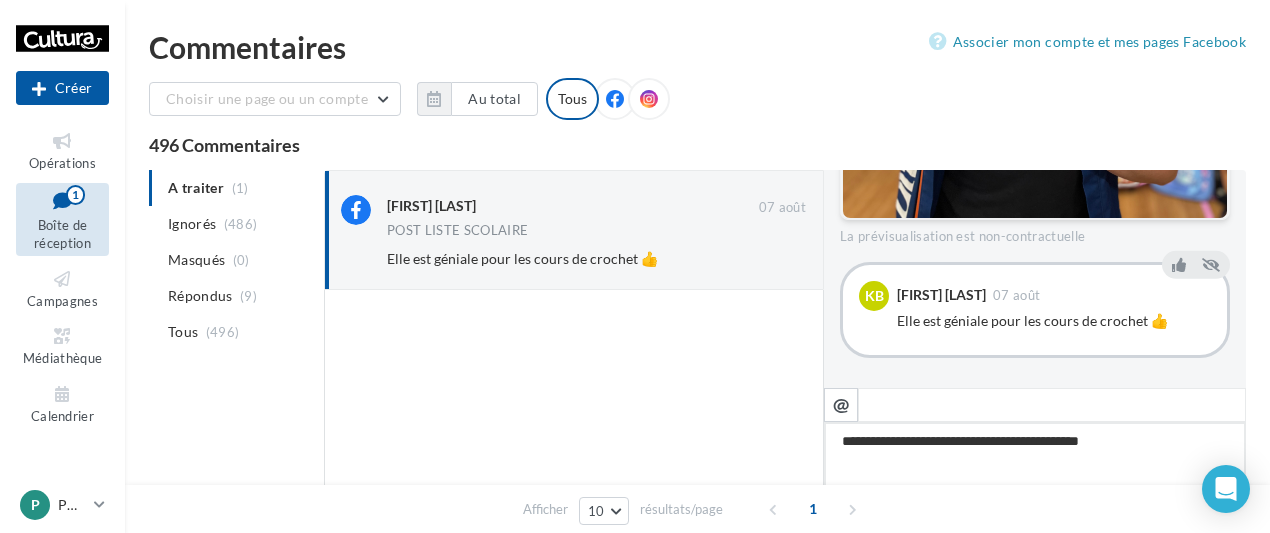 type on "**********" 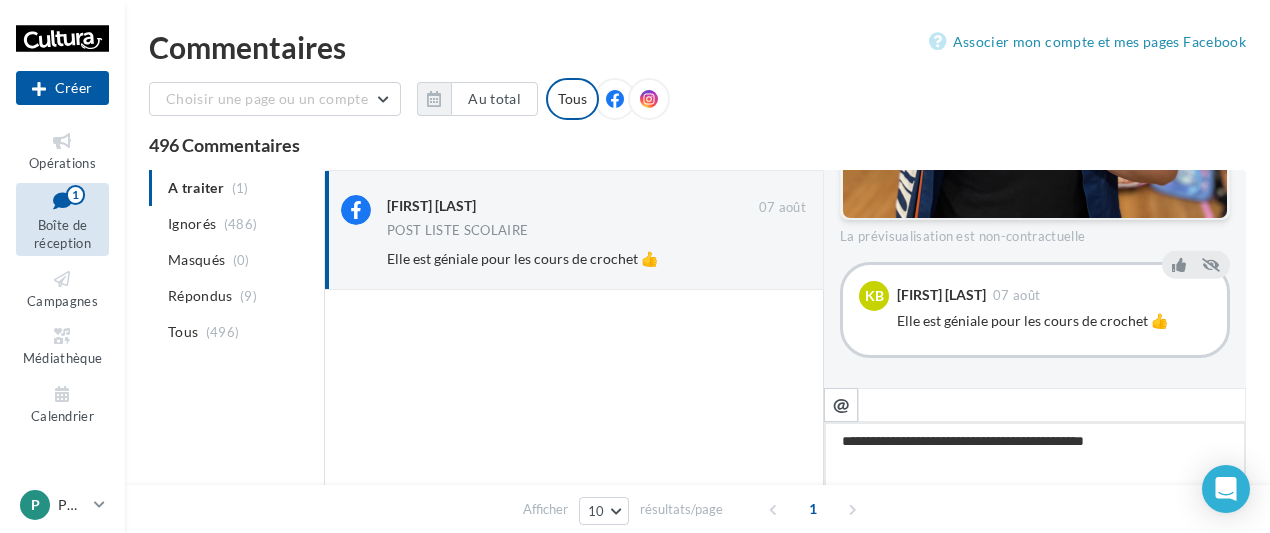 type on "**********" 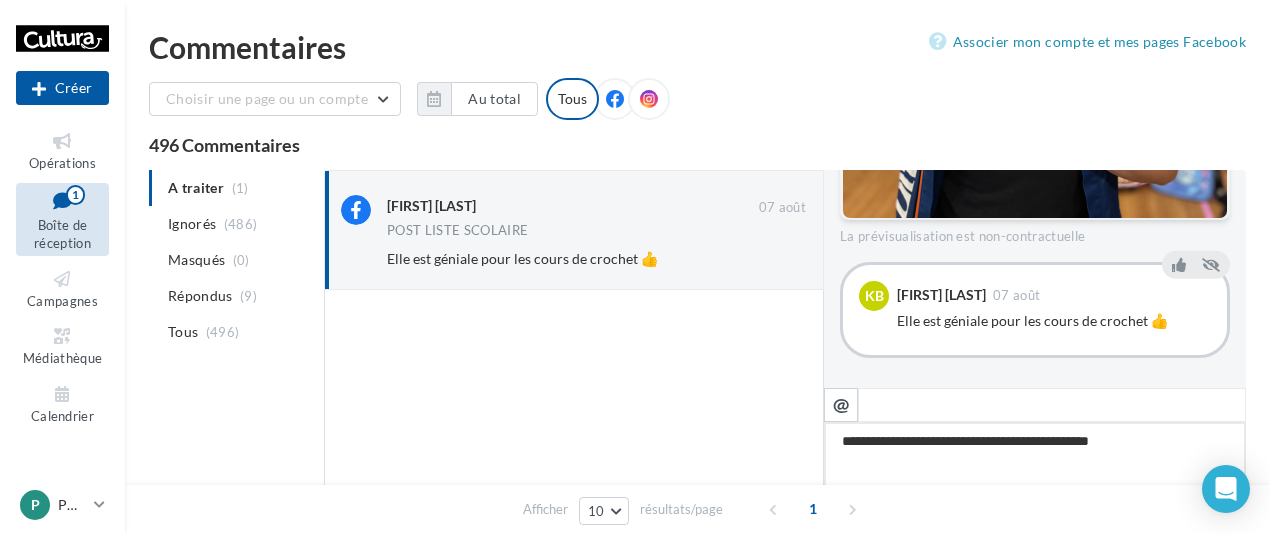 type on "**********" 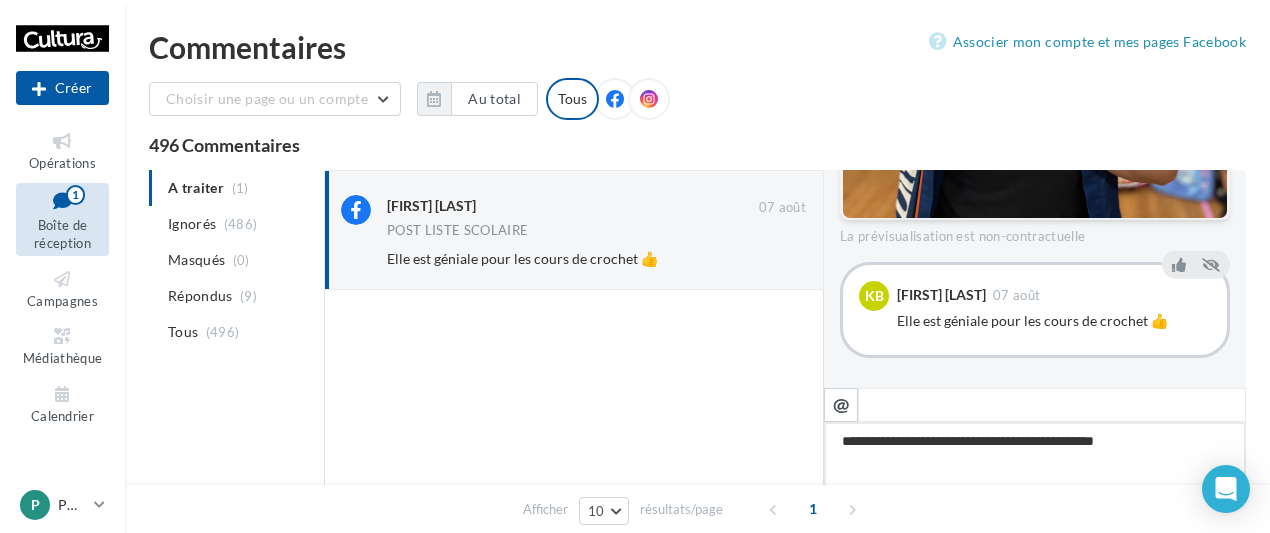 type on "**********" 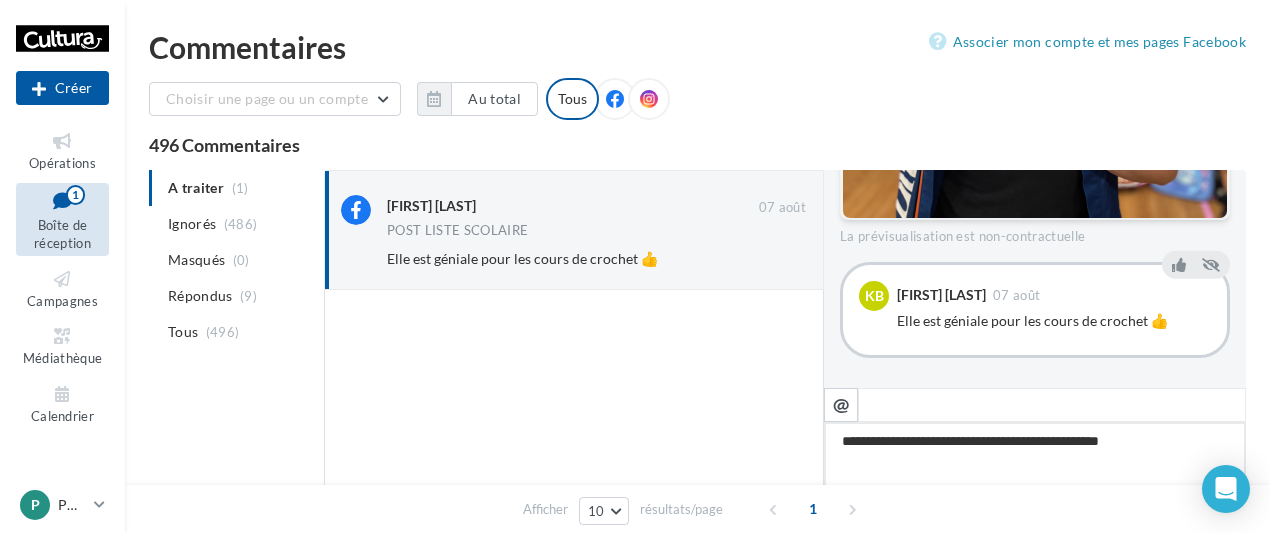 type on "**********" 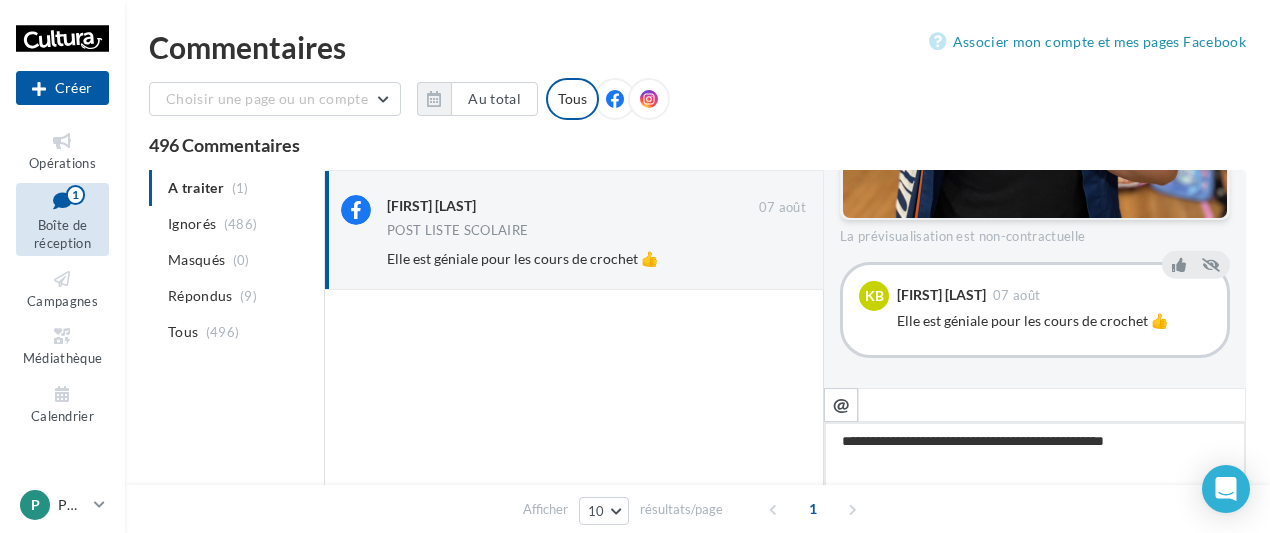 type on "**********" 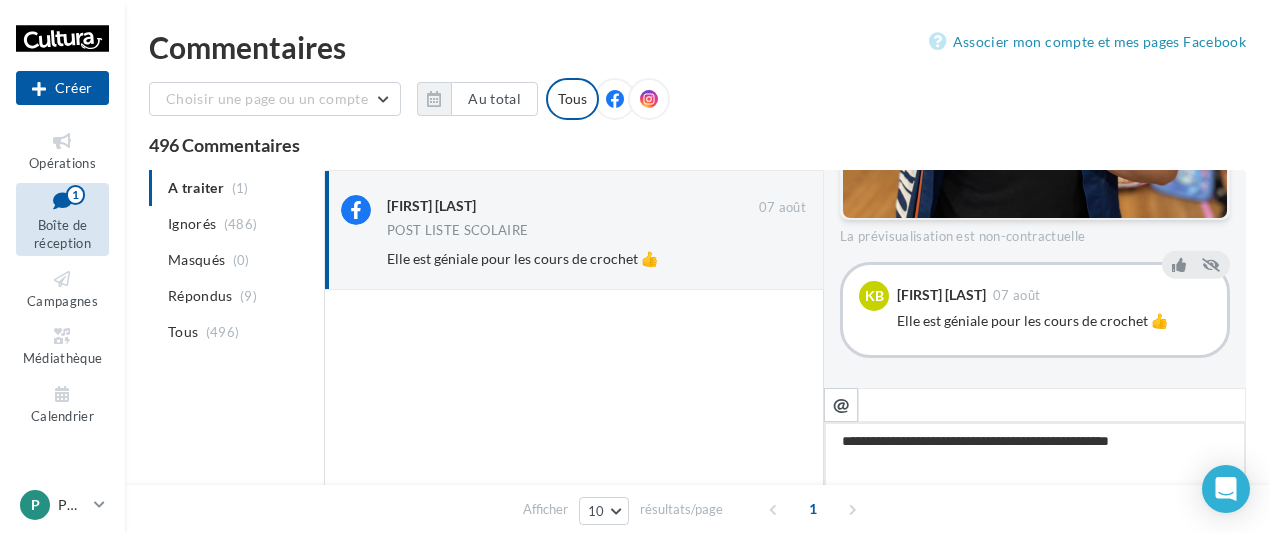 type on "**********" 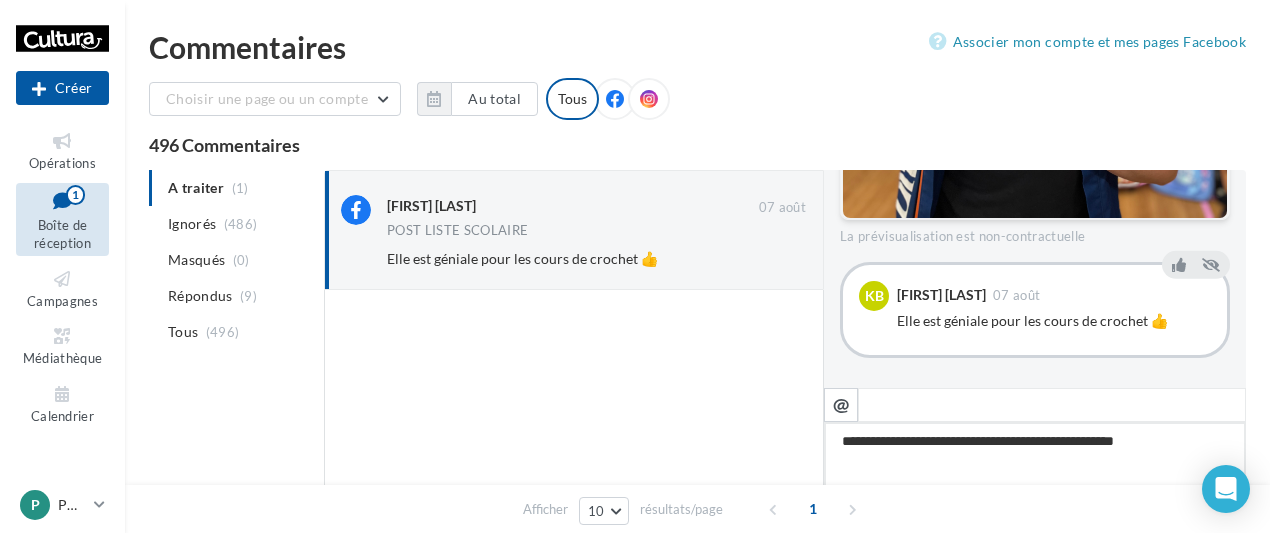 type on "**********" 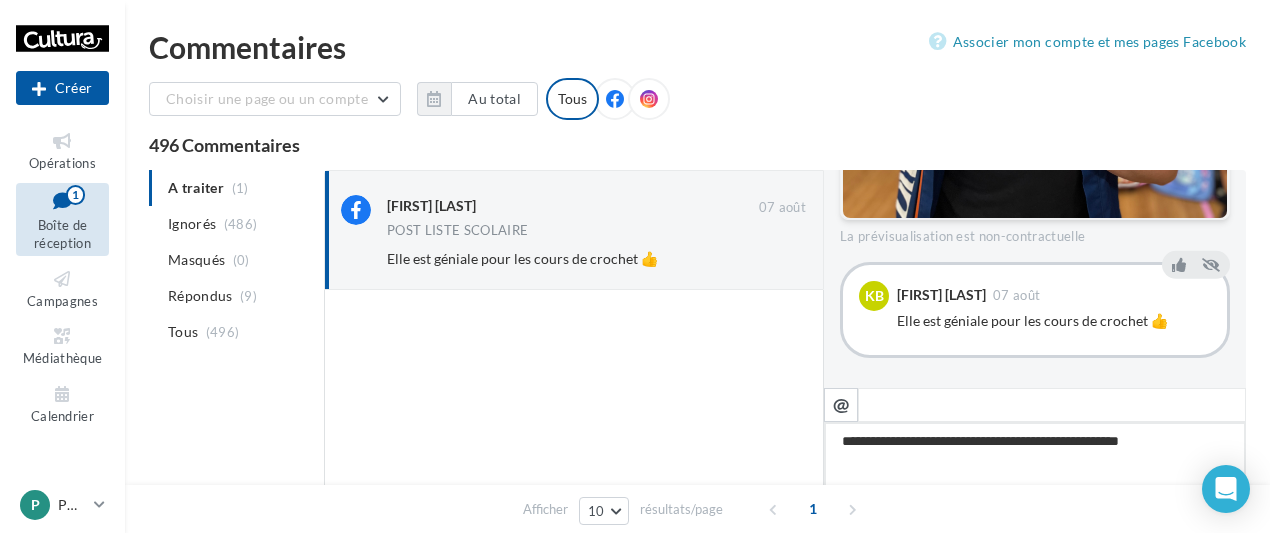 type on "**********" 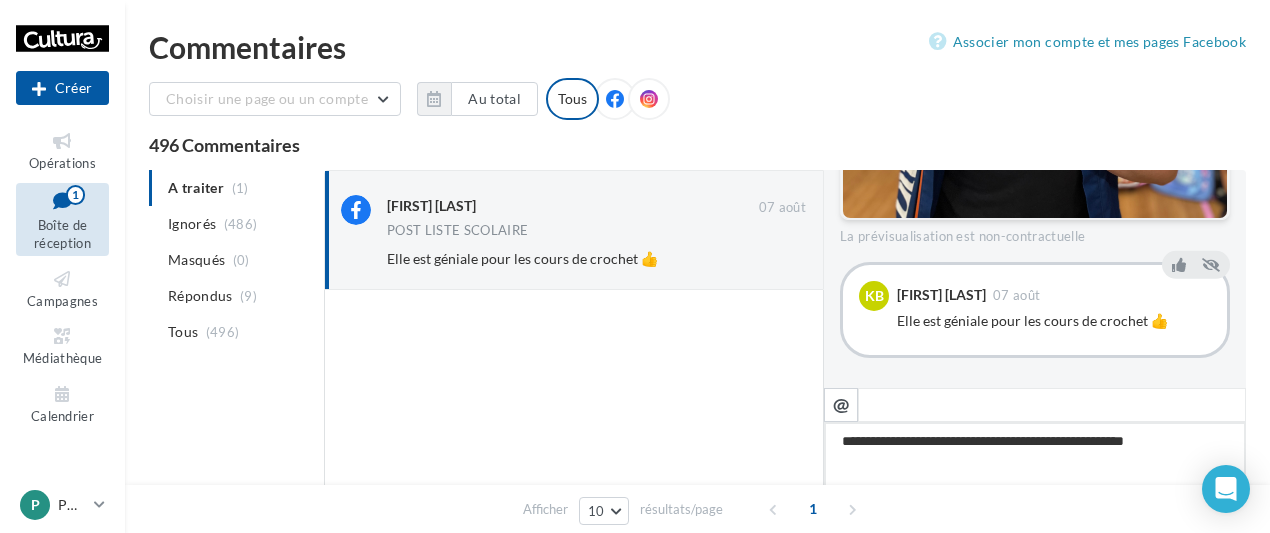 type on "**********" 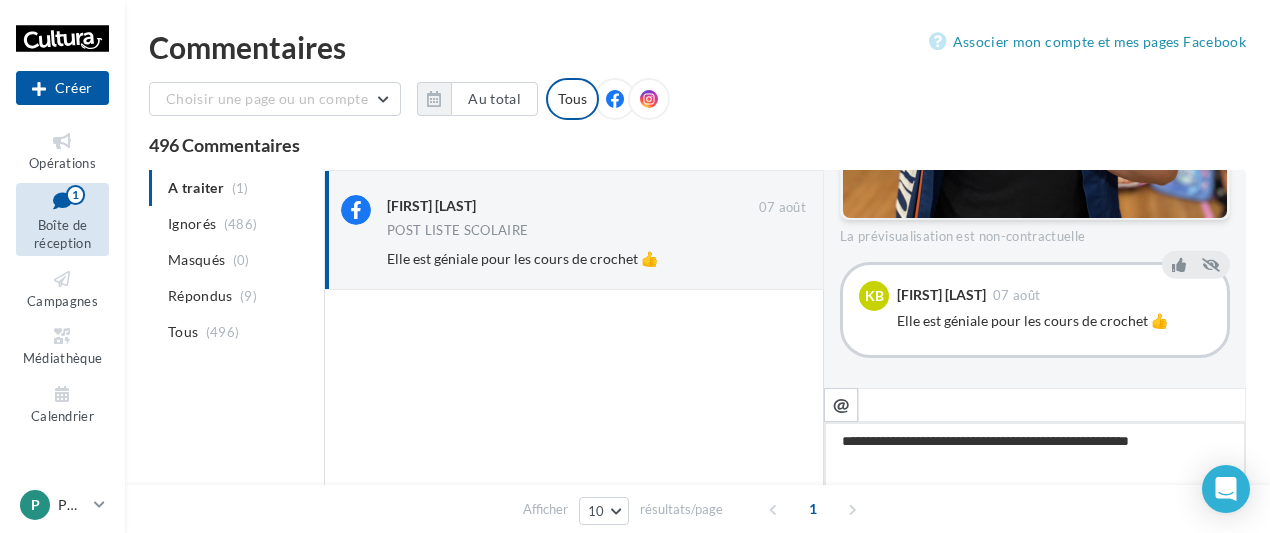type on "**********" 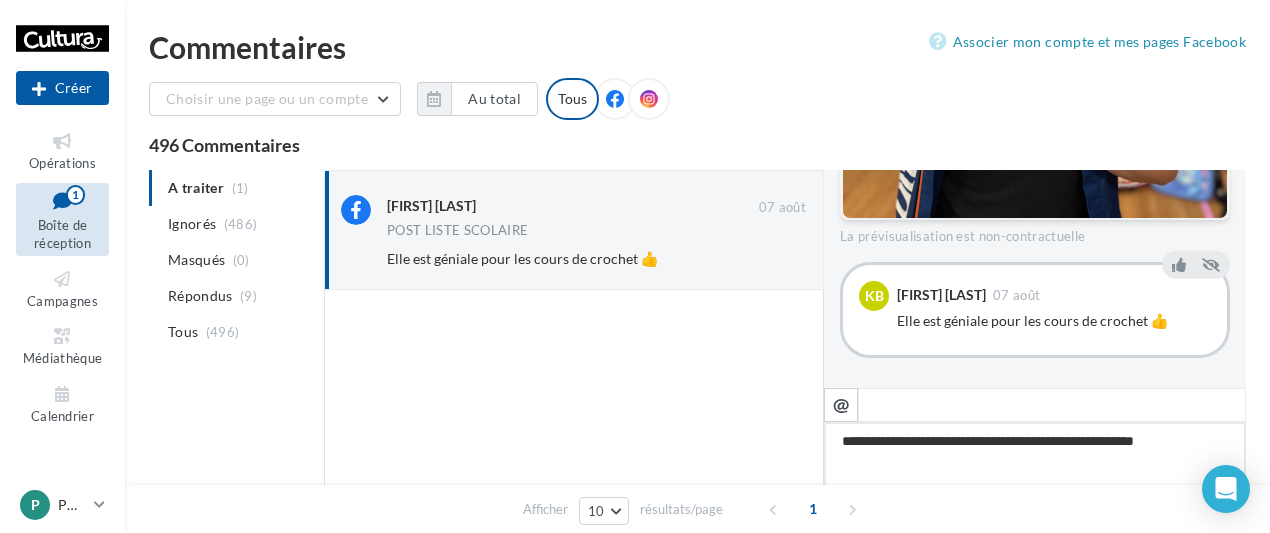 type on "**********" 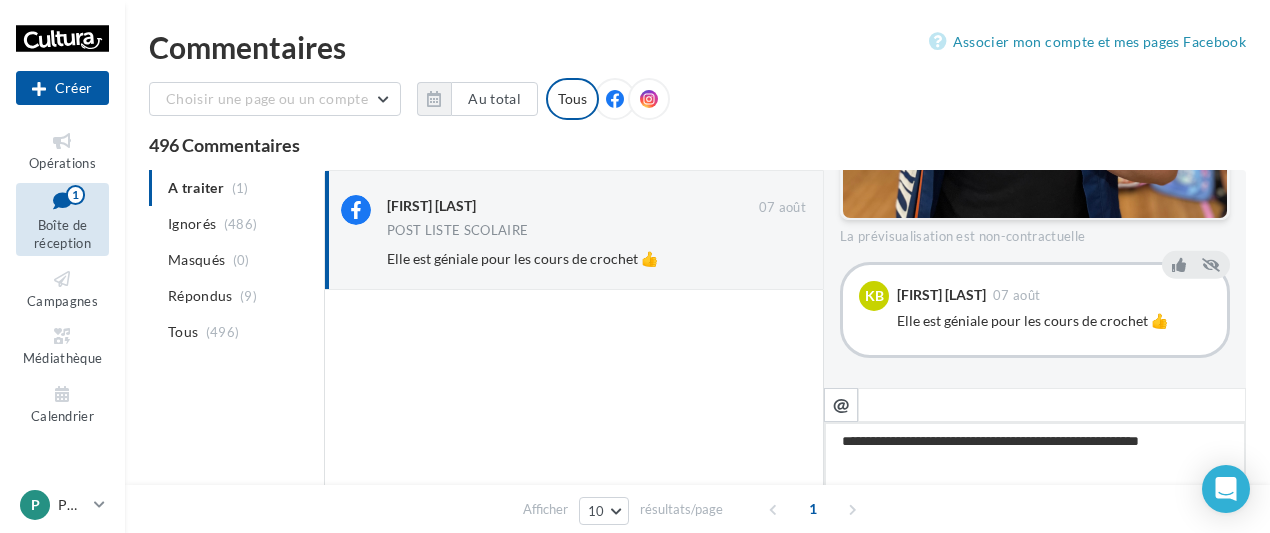 type on "**********" 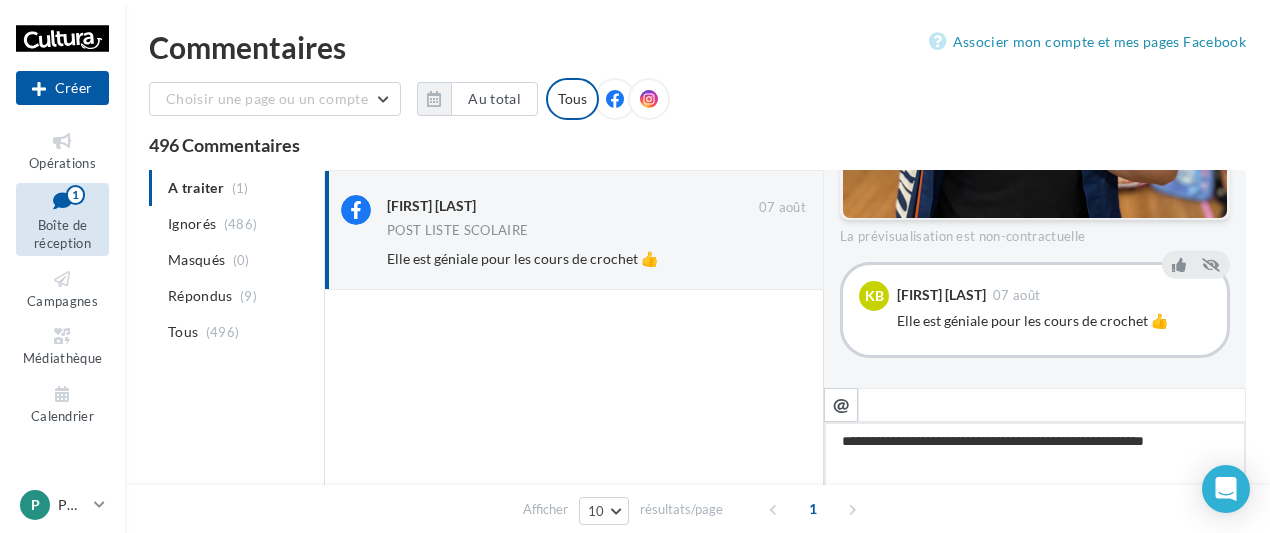 type on "**********" 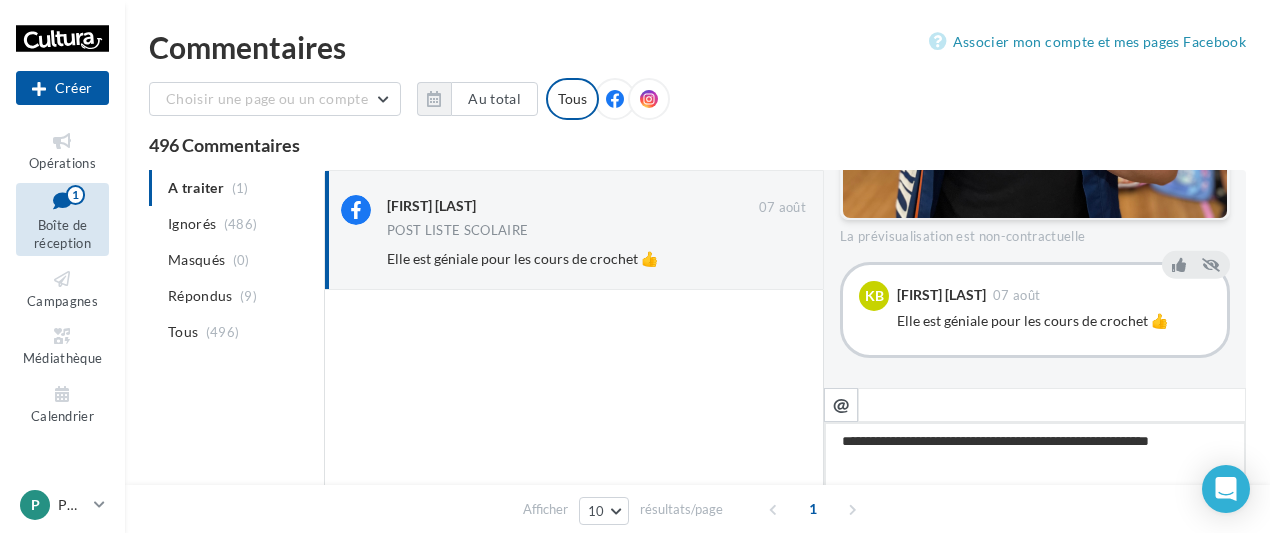 type on "**********" 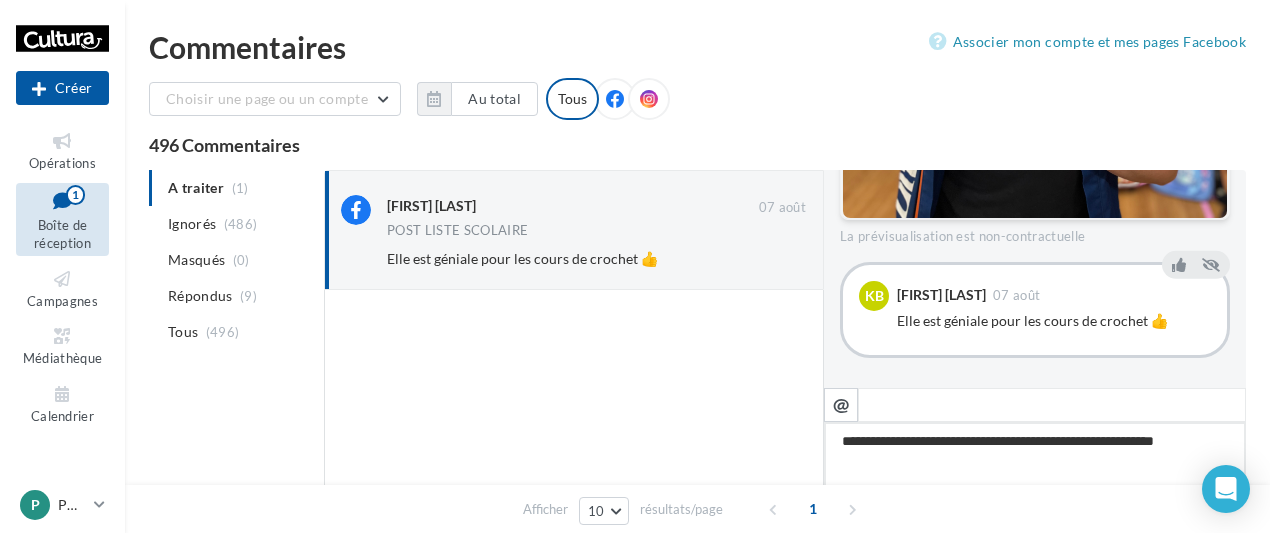 type on "**********" 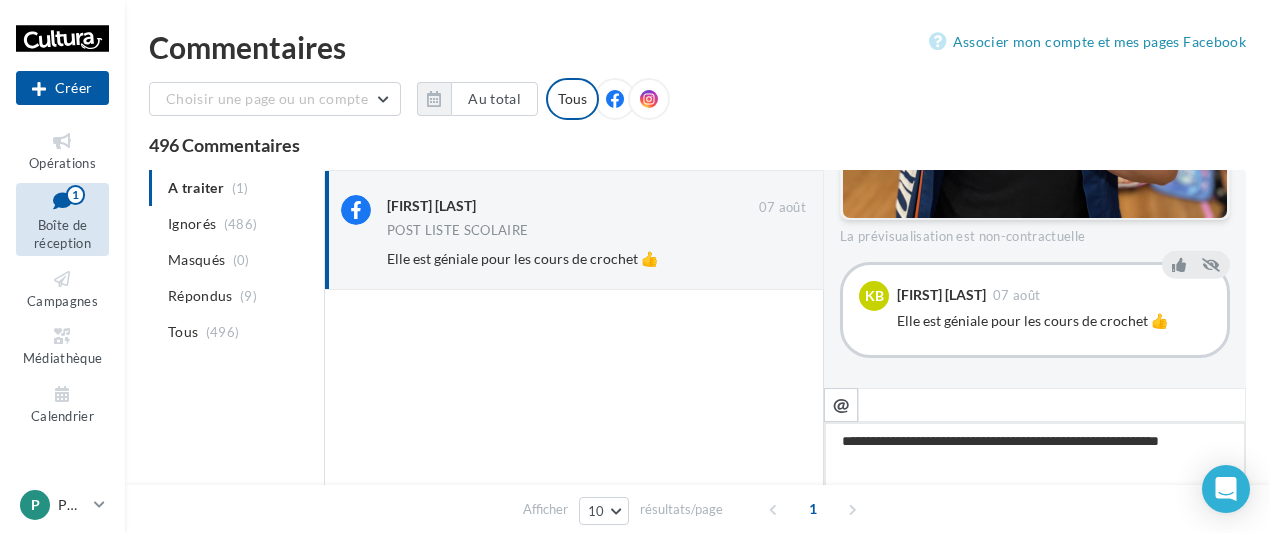 type on "**********" 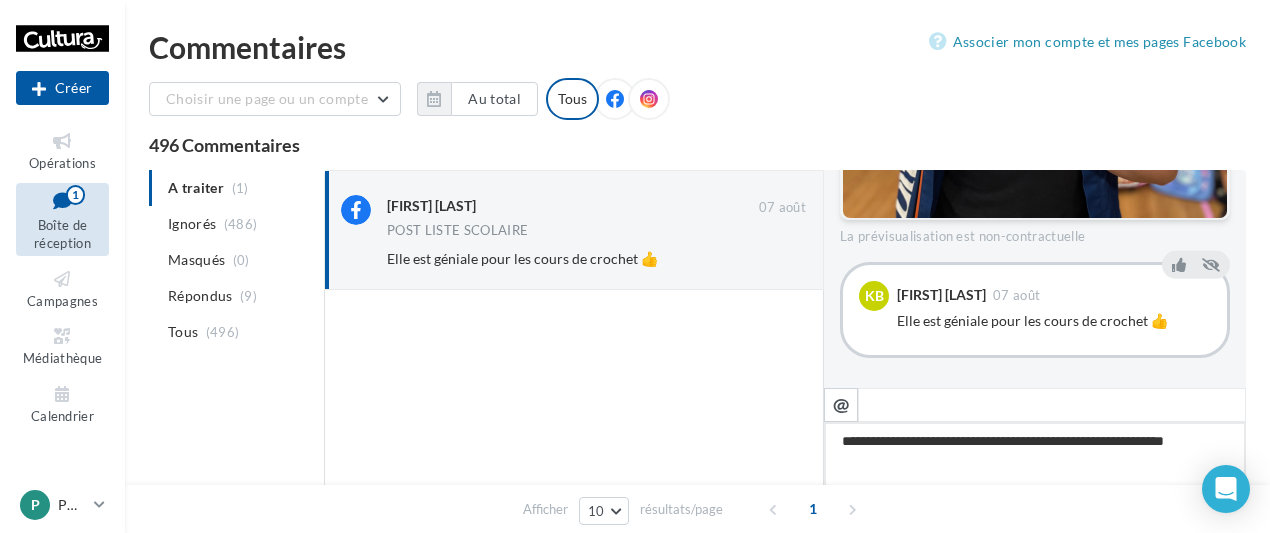 type on "**********" 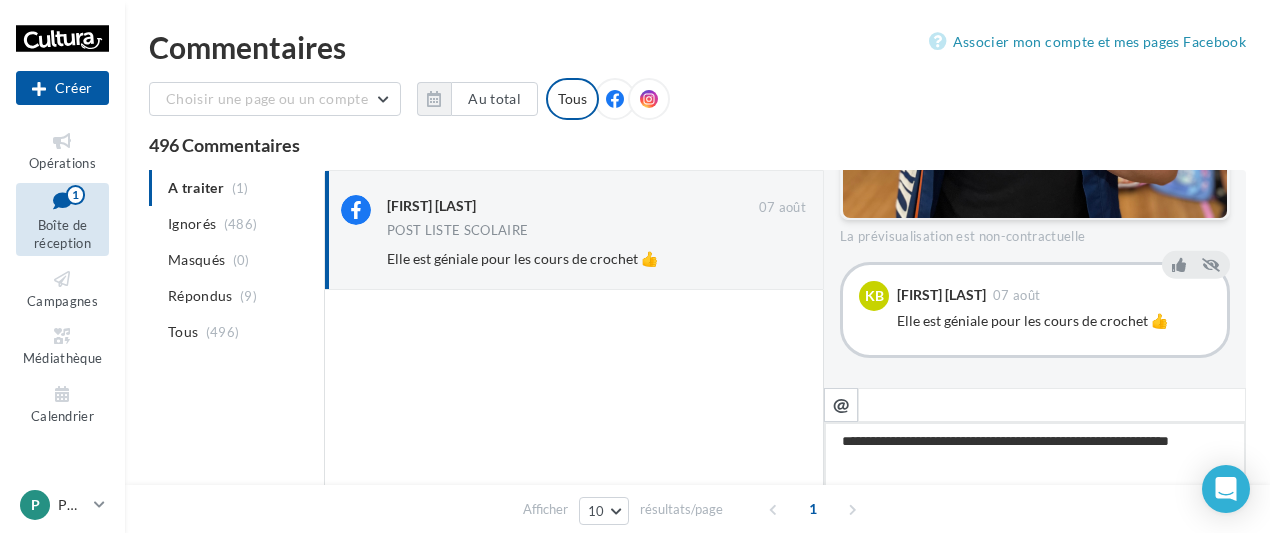 type on "**********" 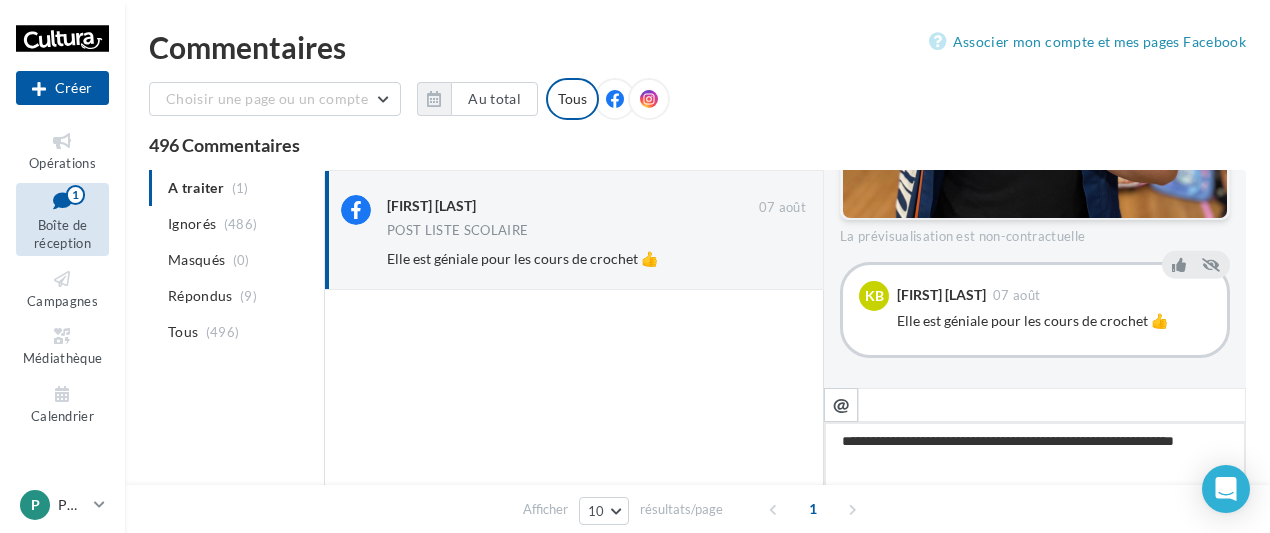 type on "**********" 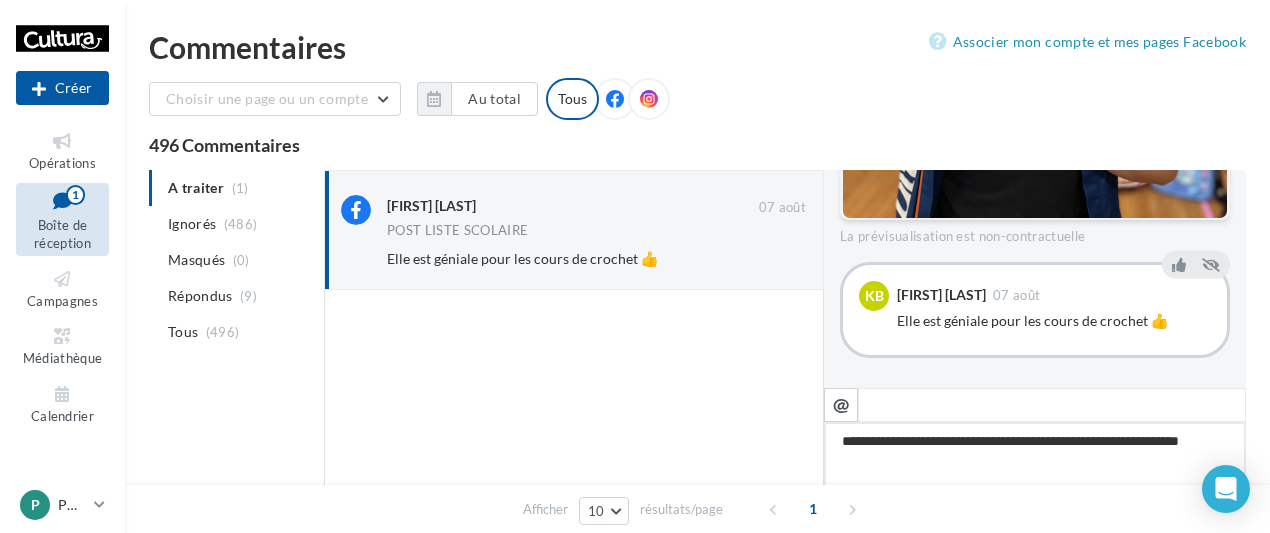 type on "**********" 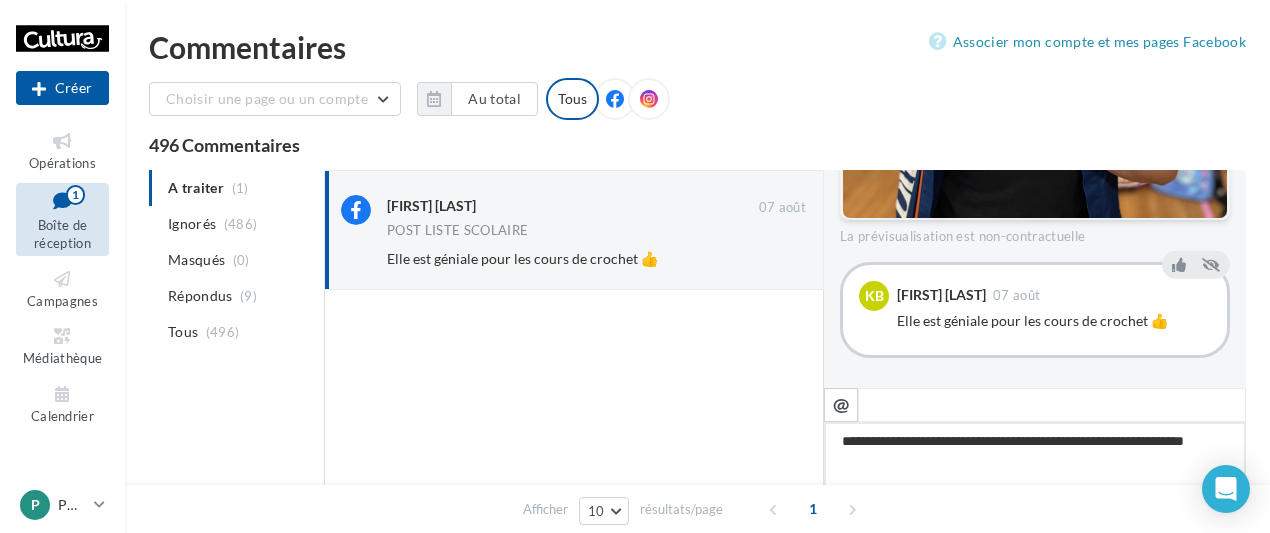 type on "**********" 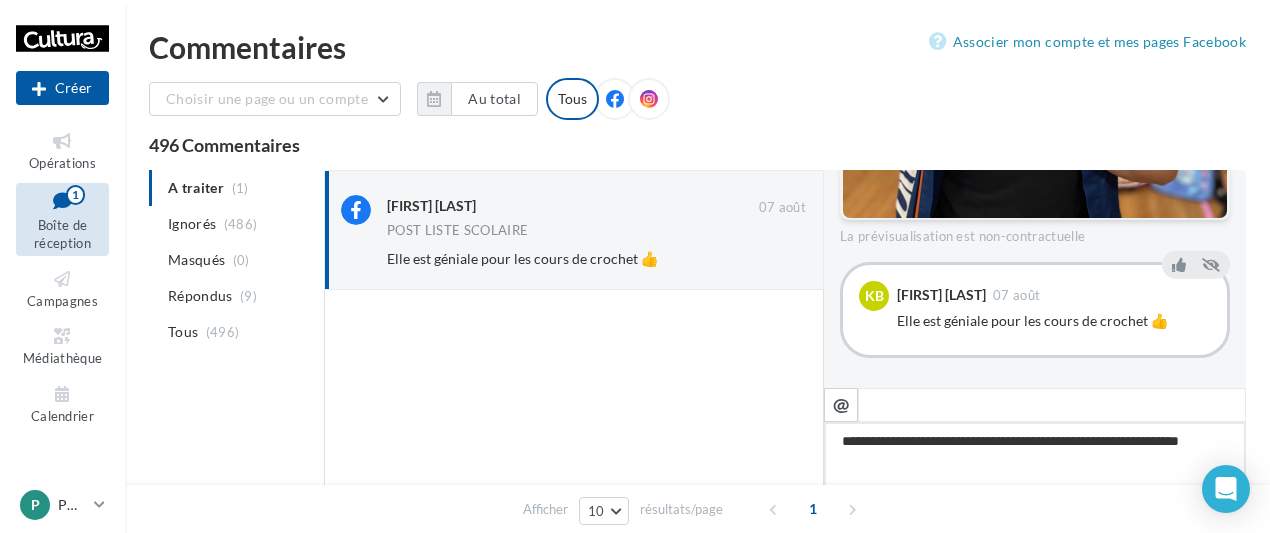 type on "**********" 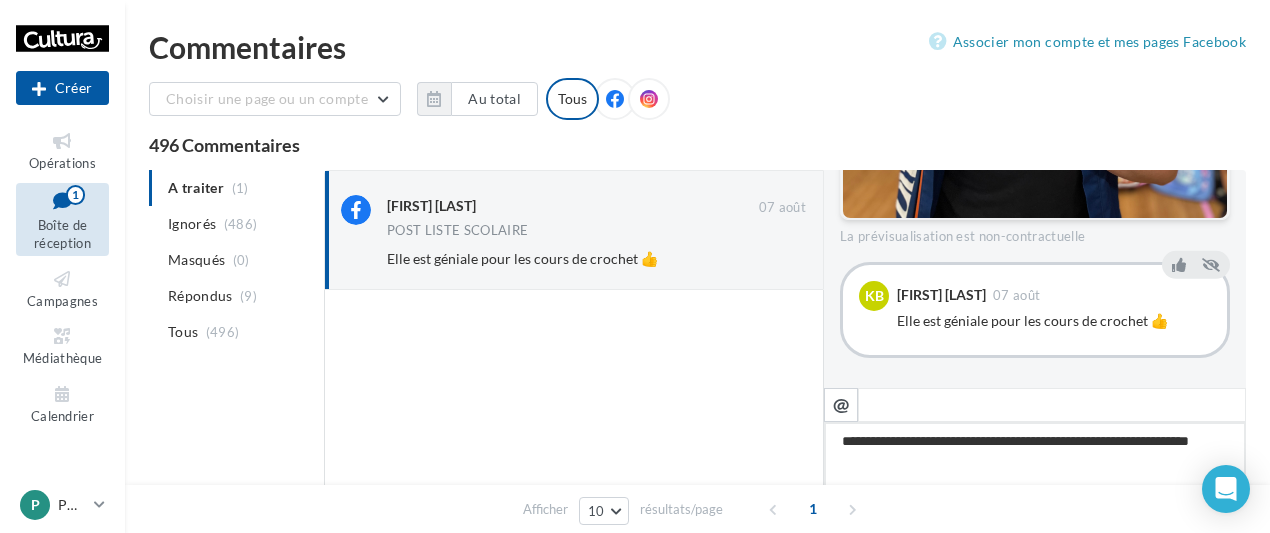 type on "**********" 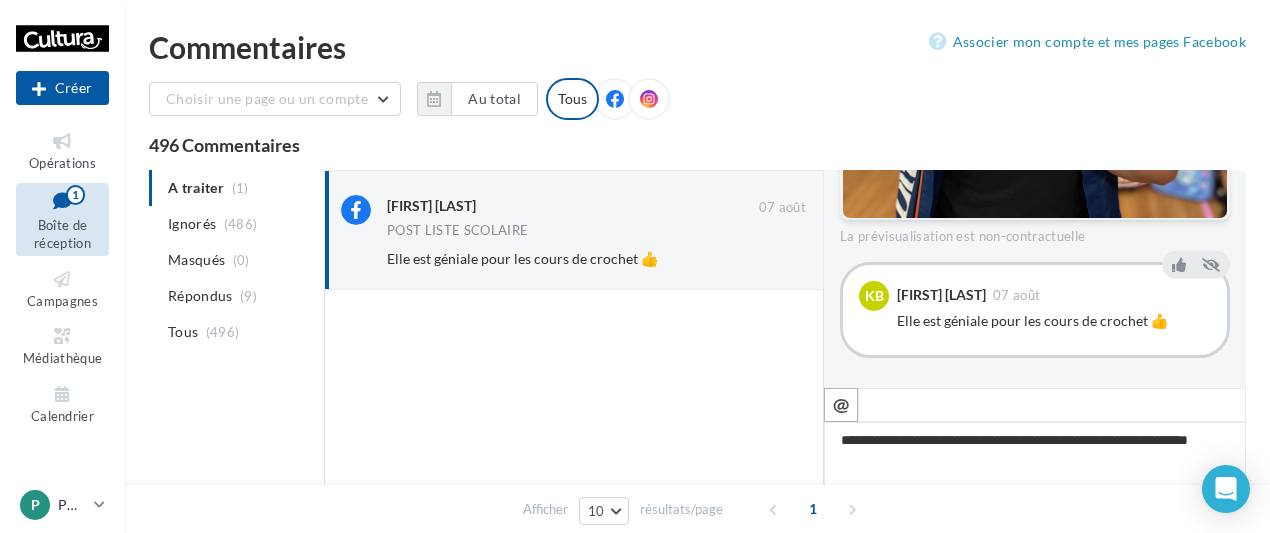 type on "**********" 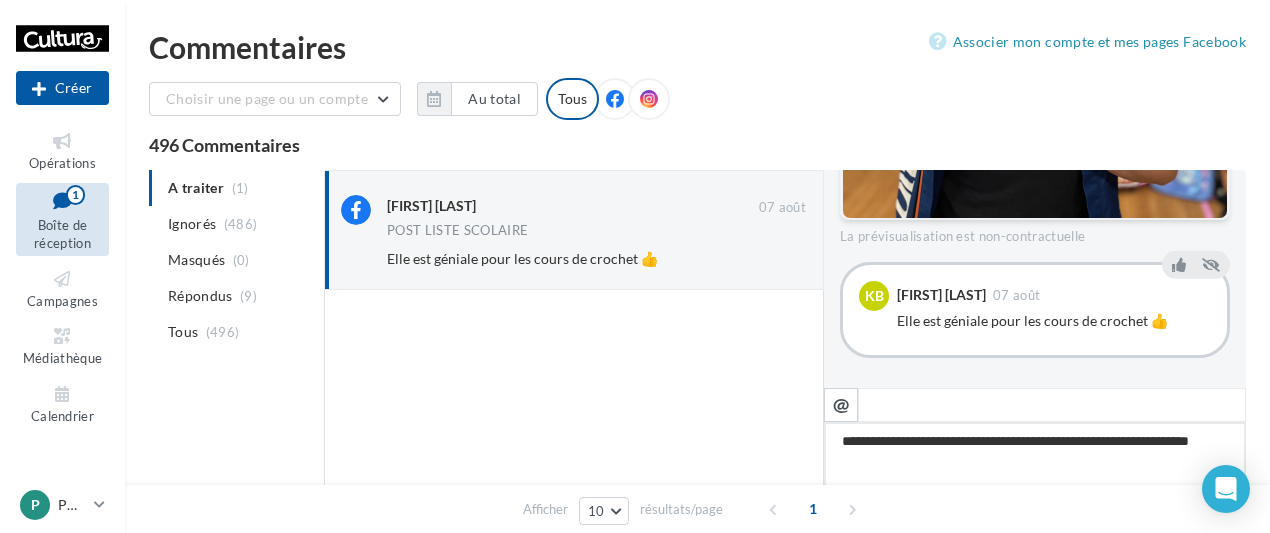 click on "**********" at bounding box center [1035, 484] 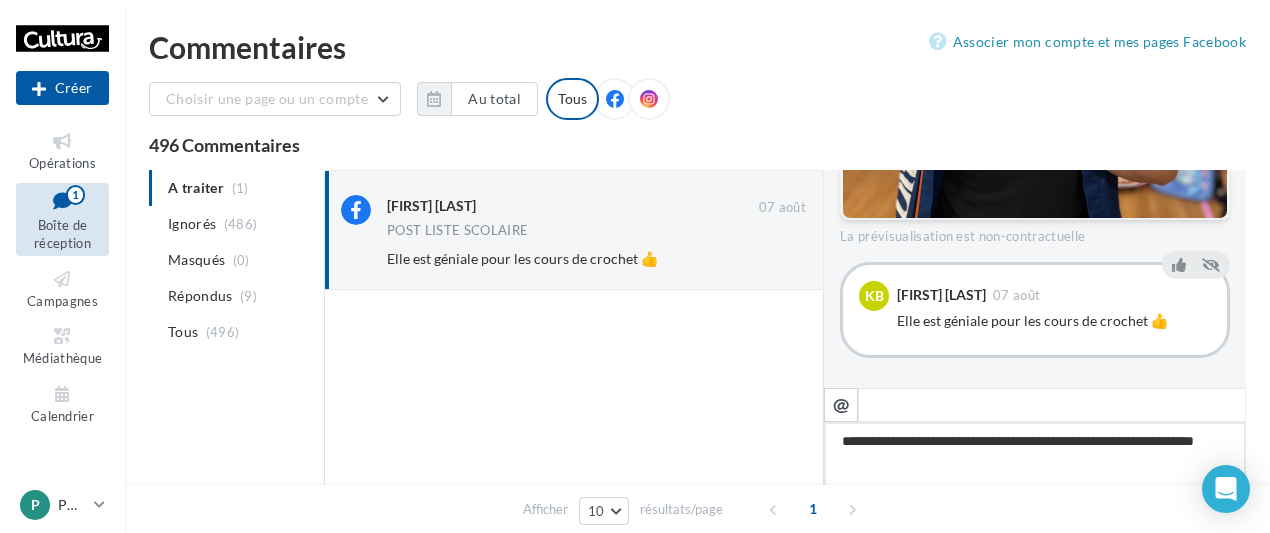 type on "**********" 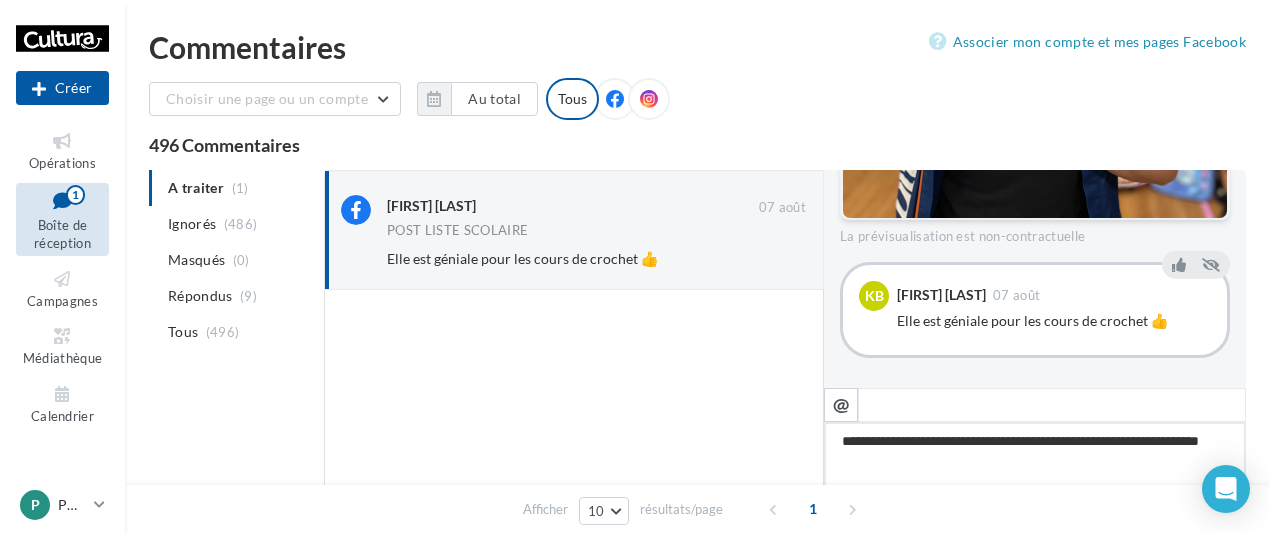 type on "**********" 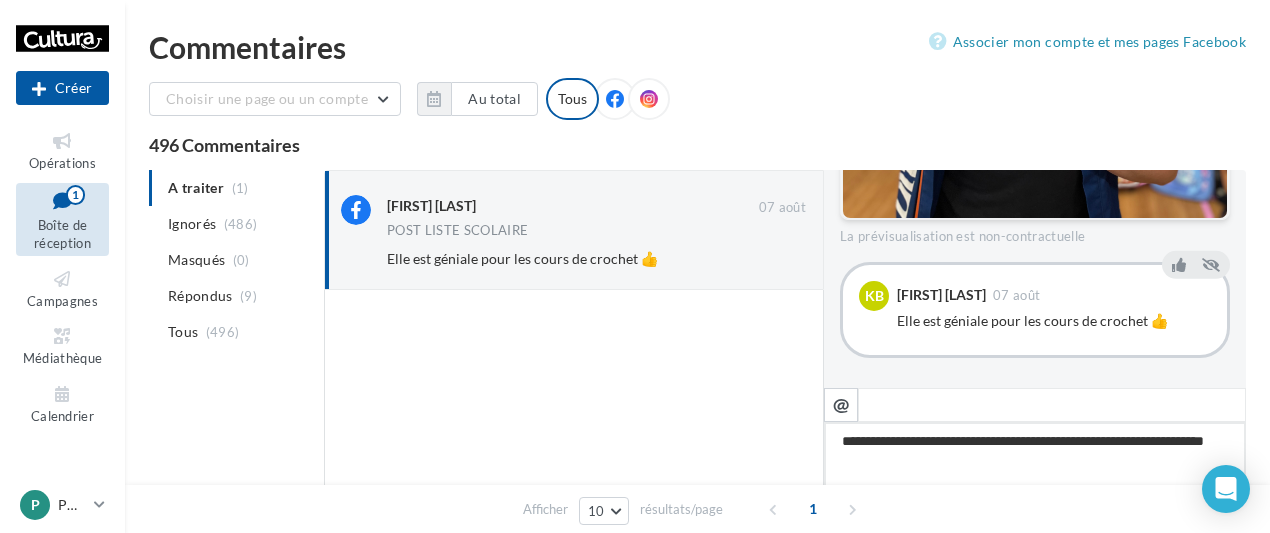 type on "**********" 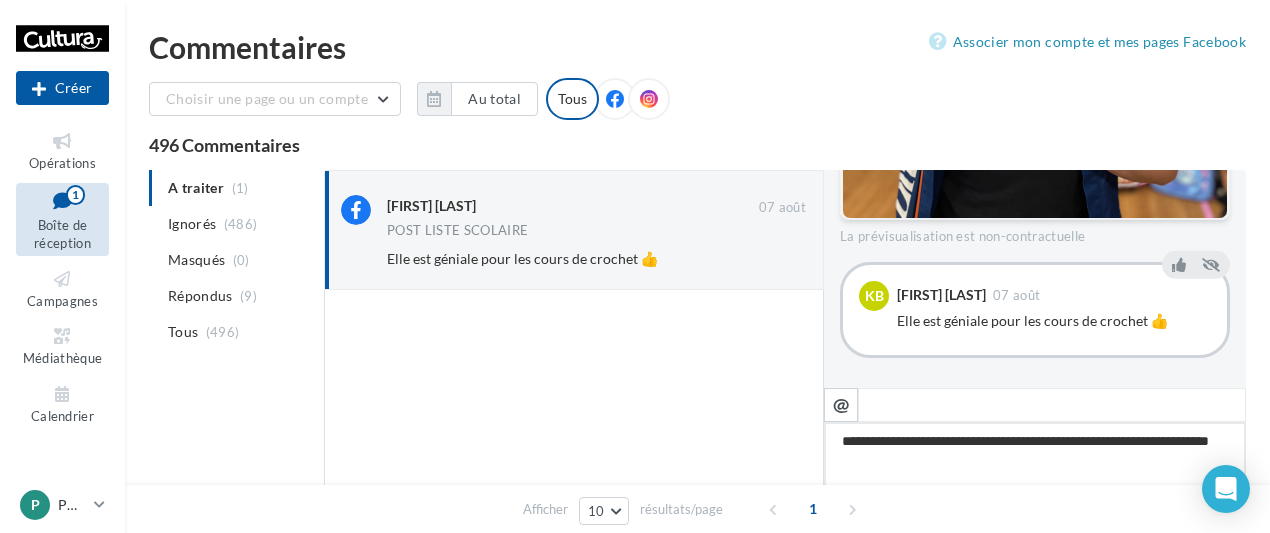 type on "**********" 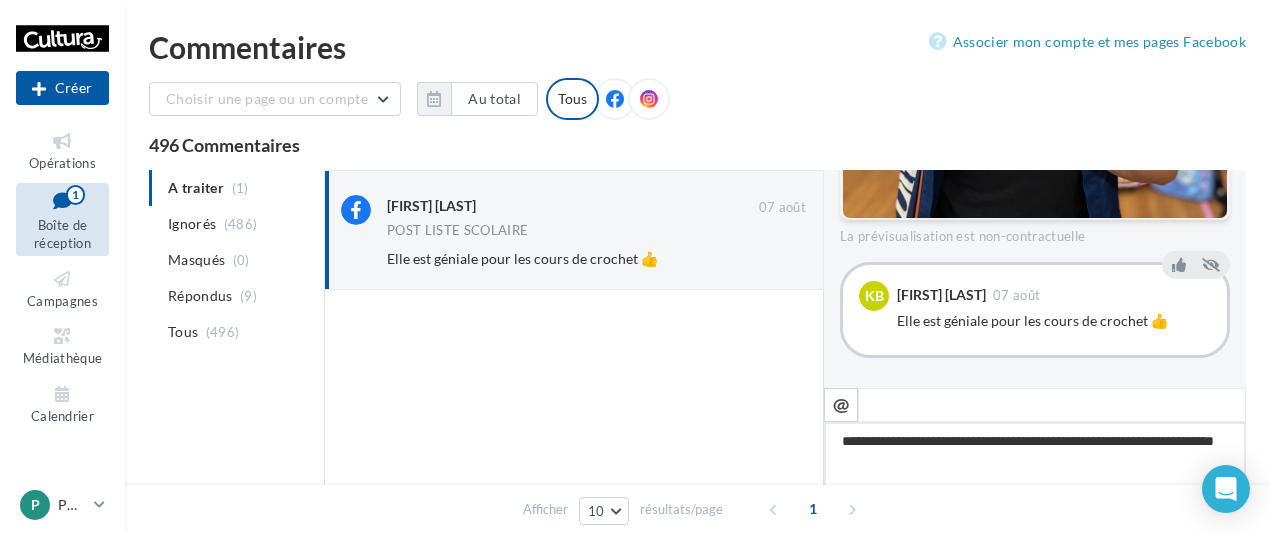 type on "**********" 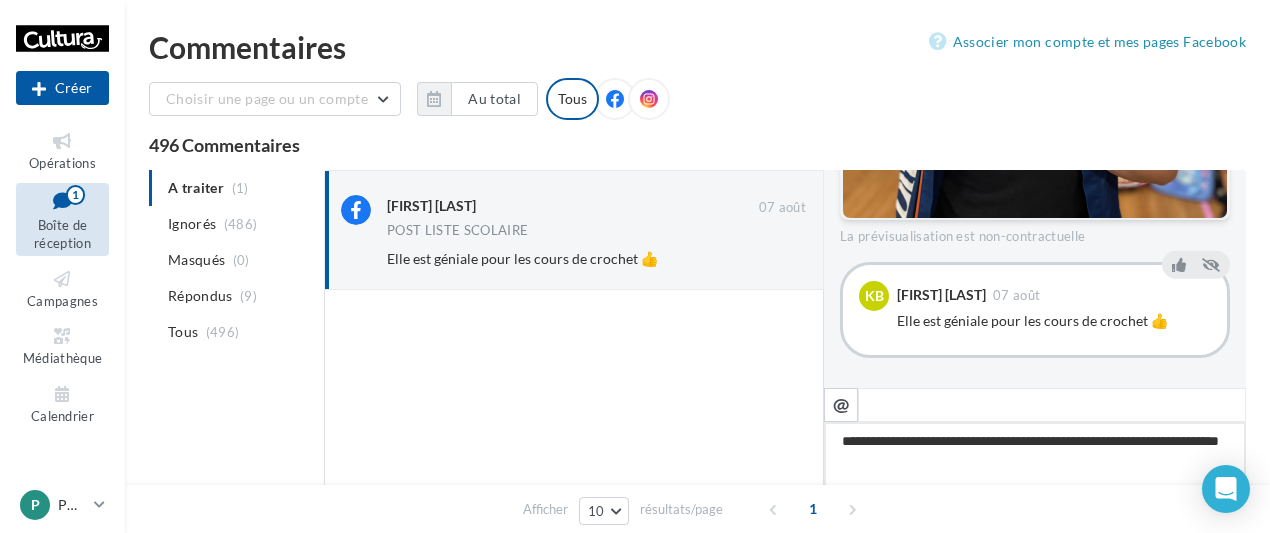 type on "**********" 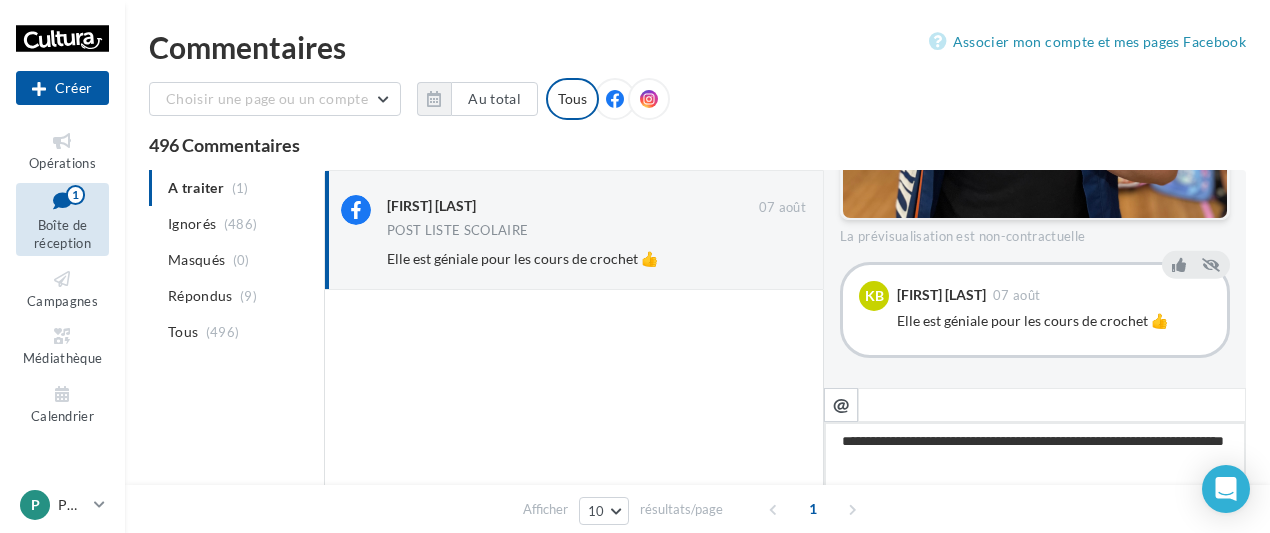 type on "**********" 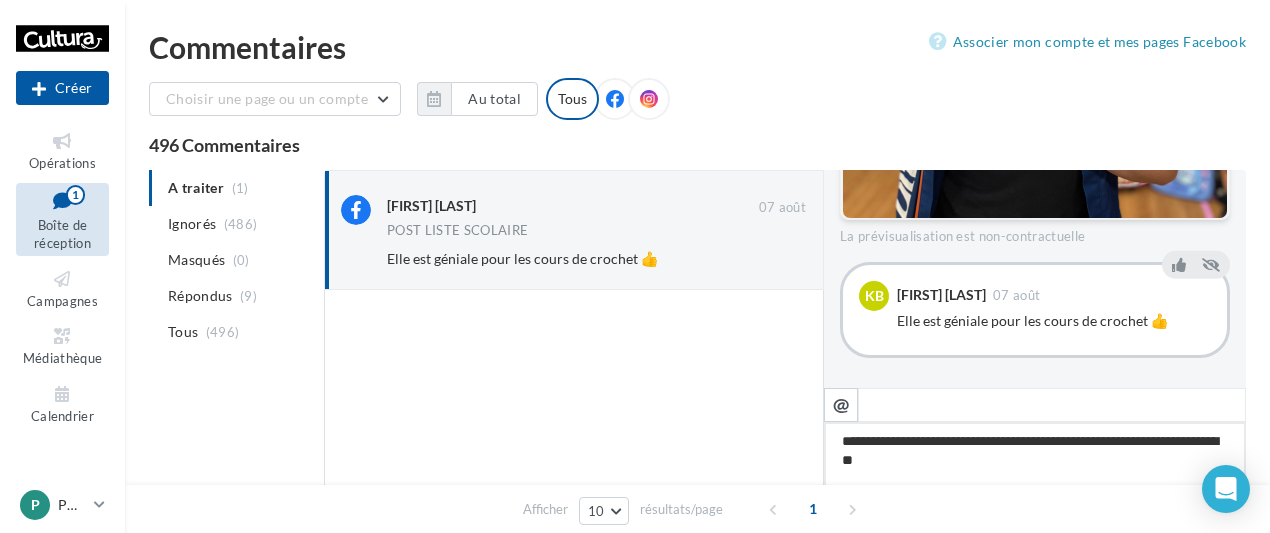 type on "**********" 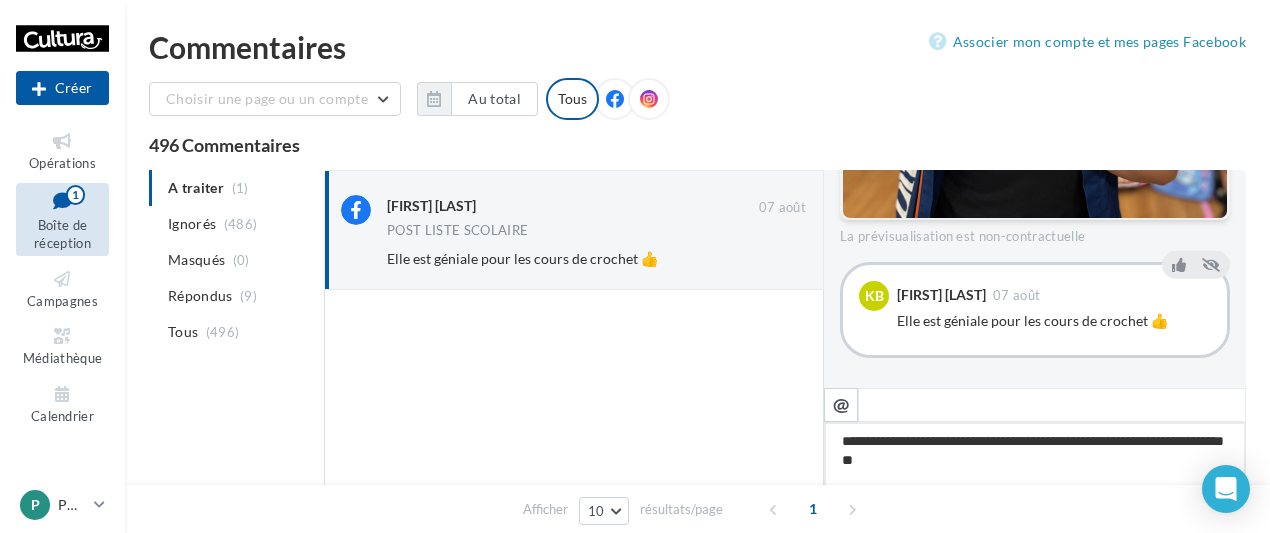 type on "**********" 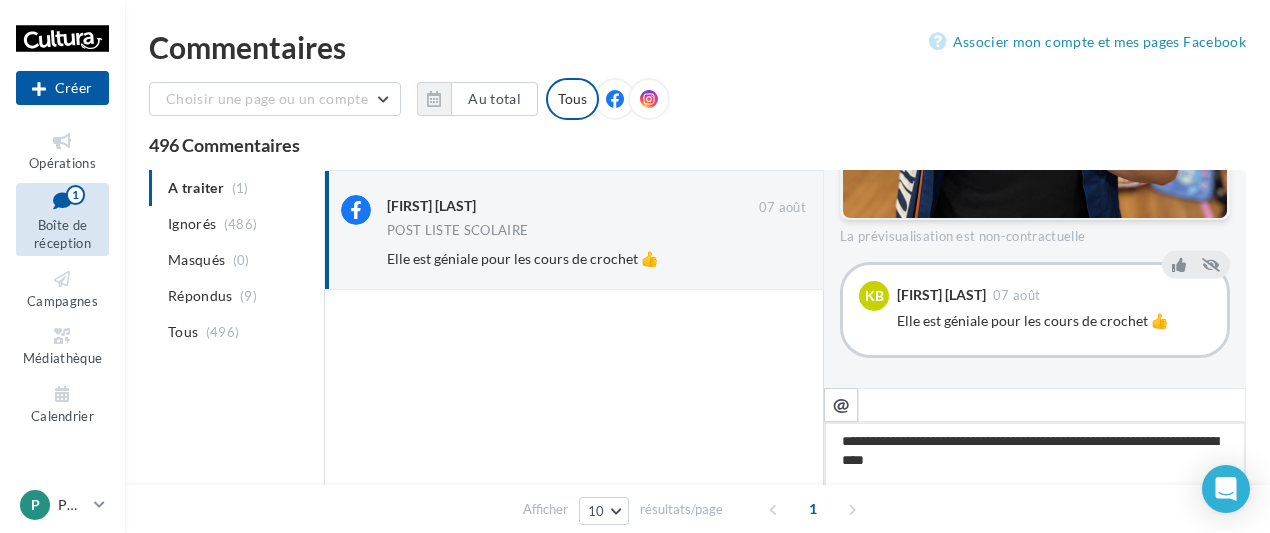 type on "**********" 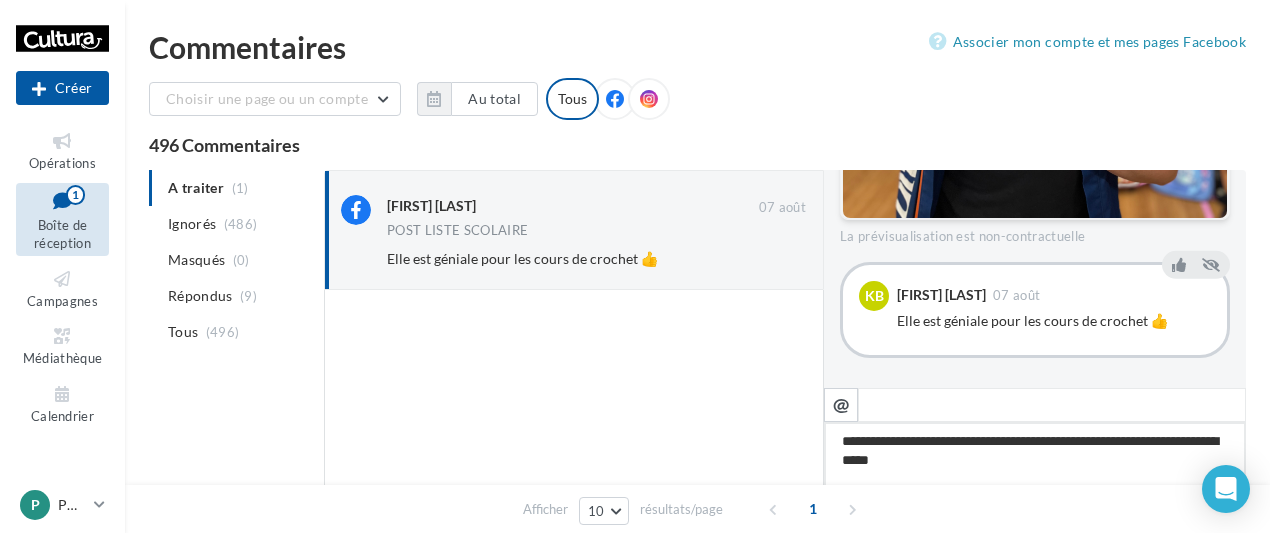 type on "**********" 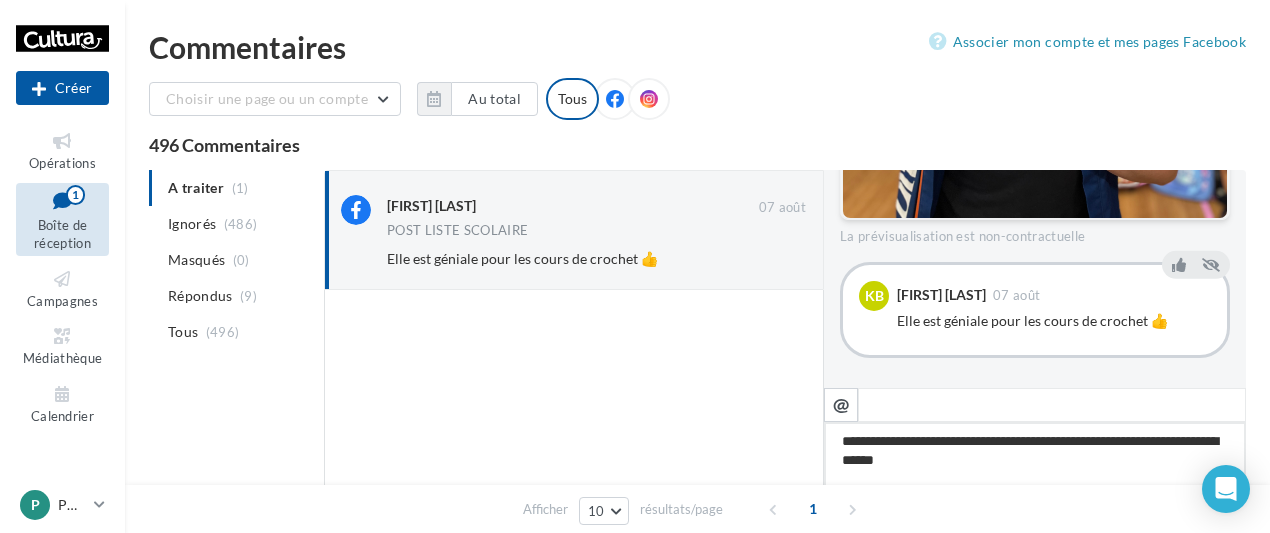 click on "**********" at bounding box center [1035, 484] 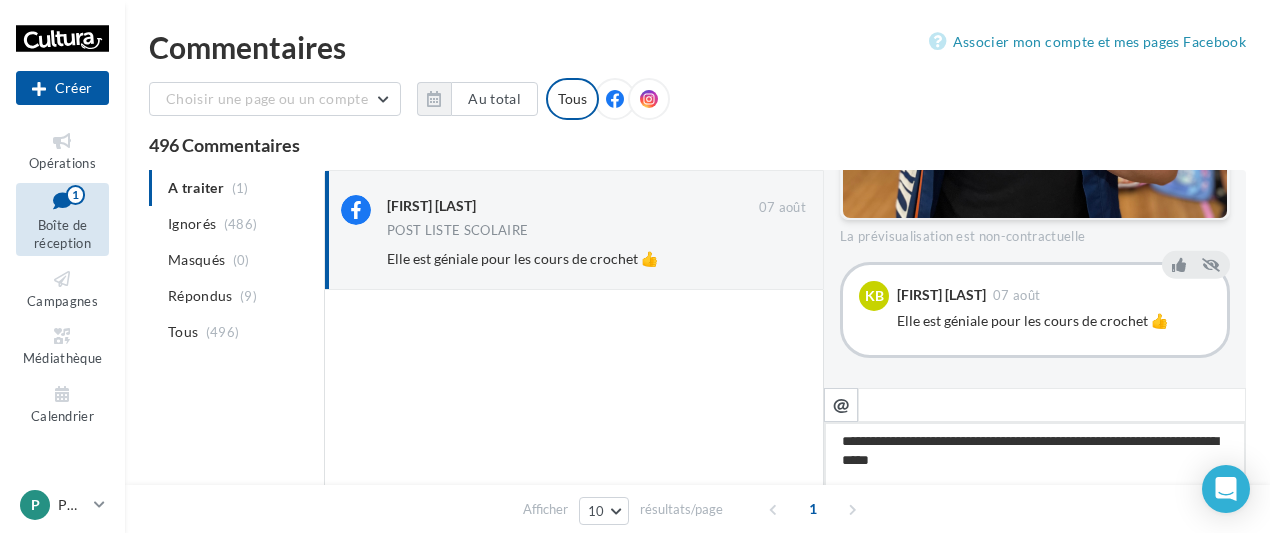 click on "**********" at bounding box center (1035, 484) 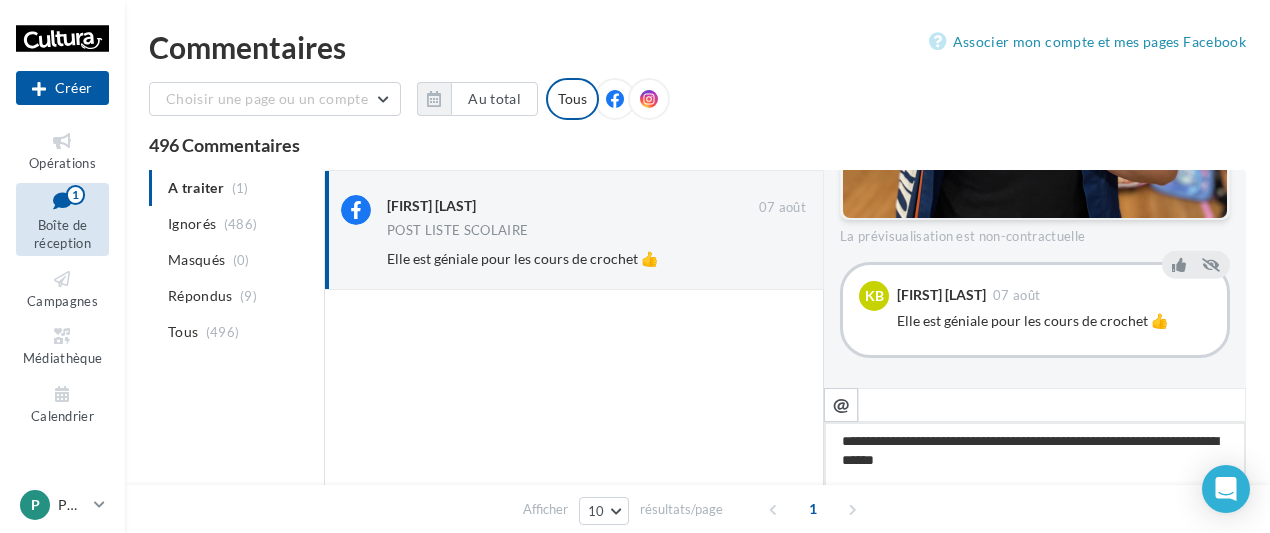 type on "**********" 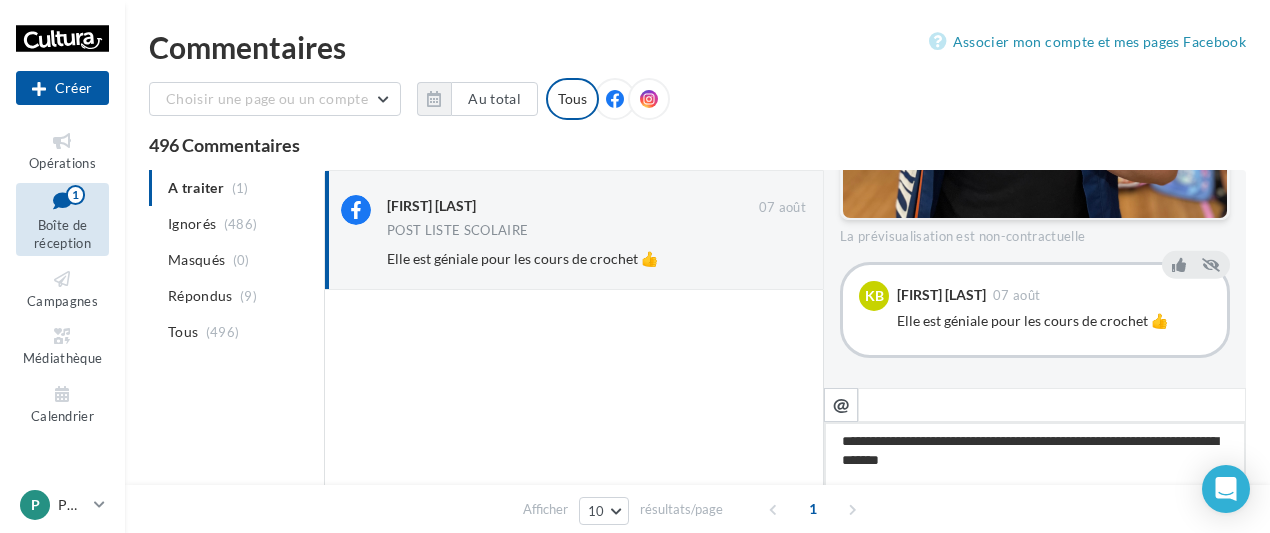 type on "**********" 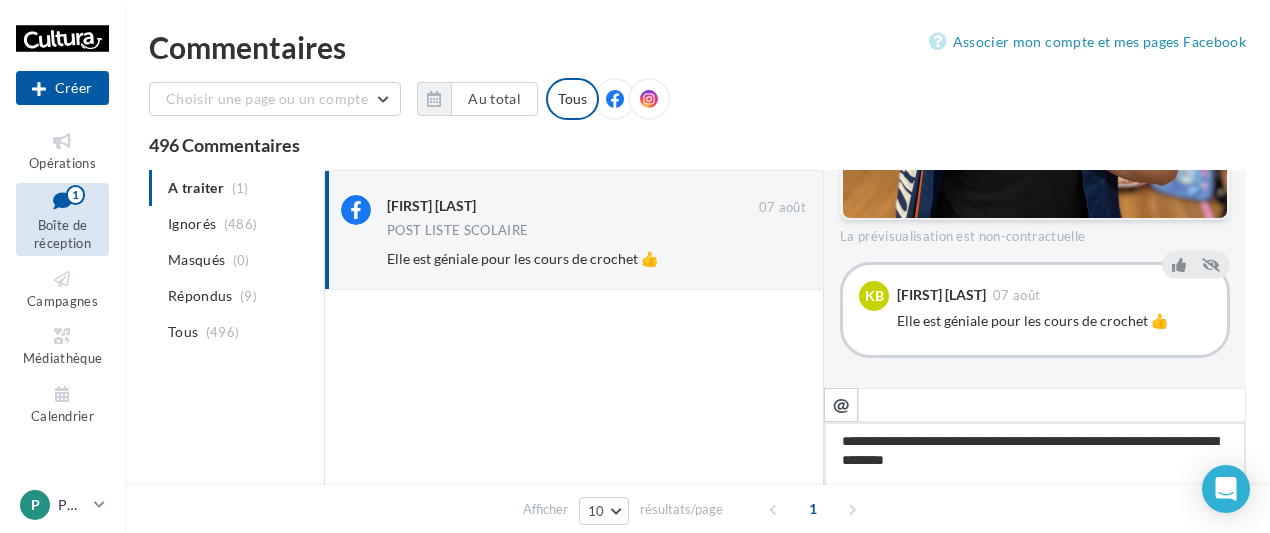 type on "**********" 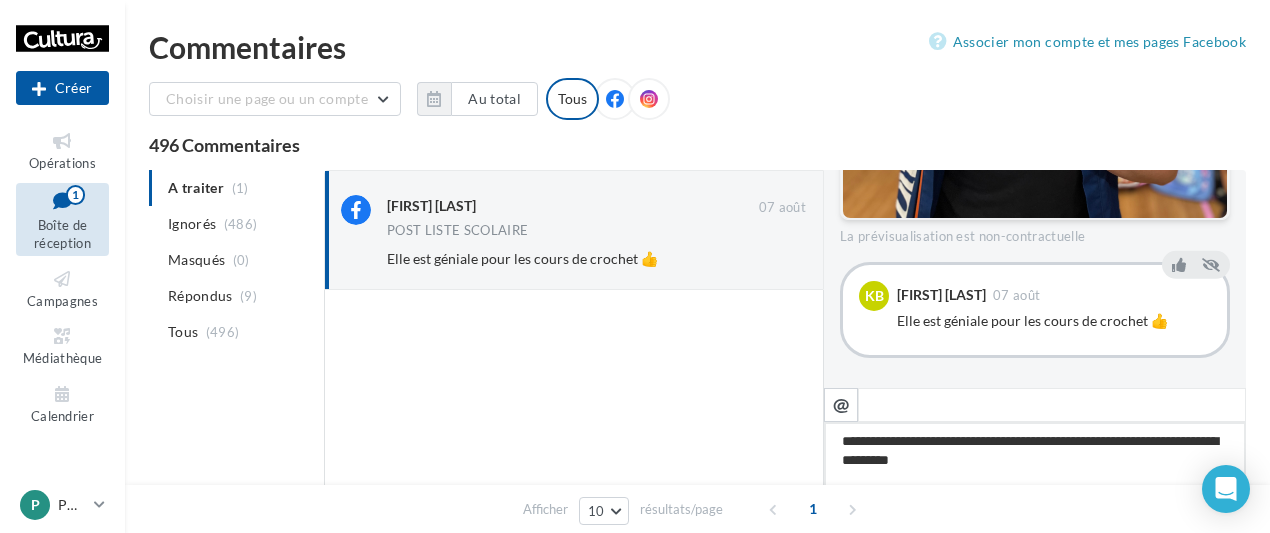 type on "**********" 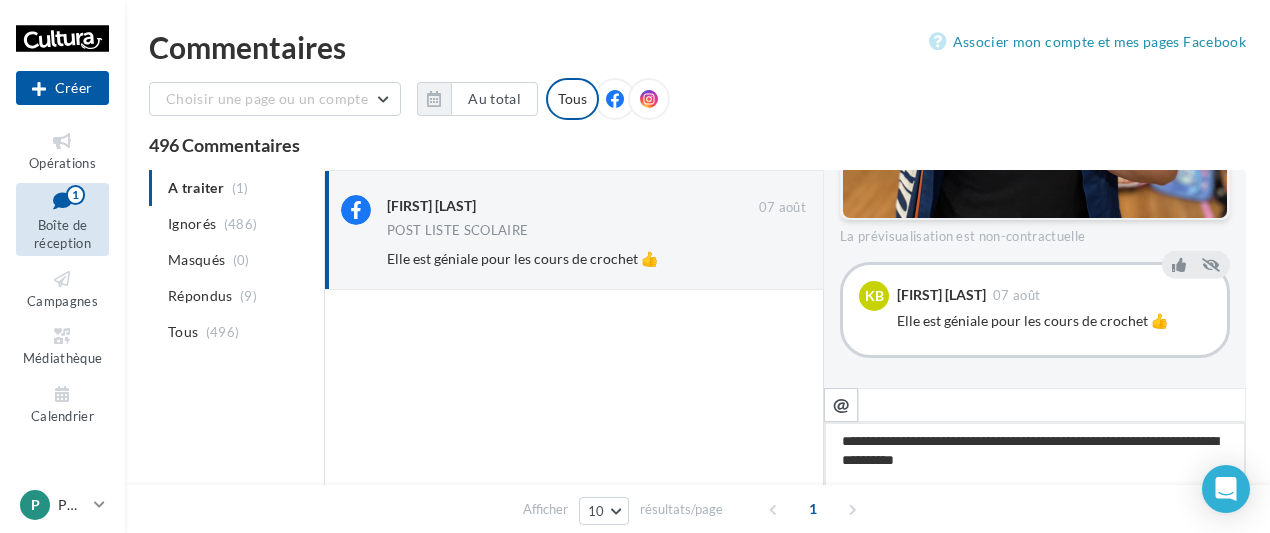 type on "**********" 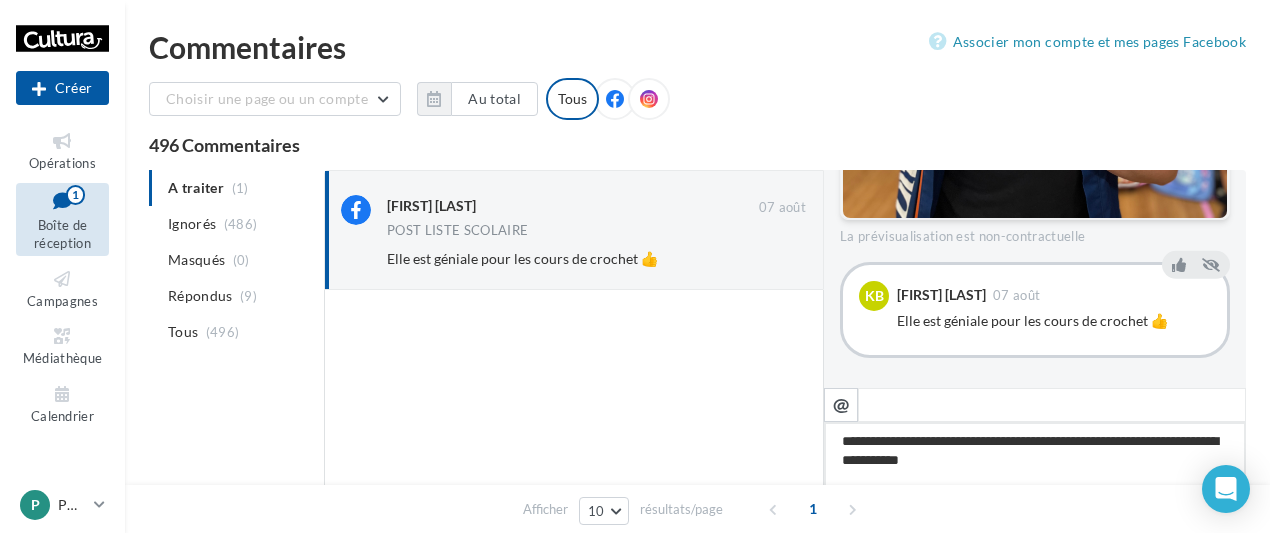 type on "**********" 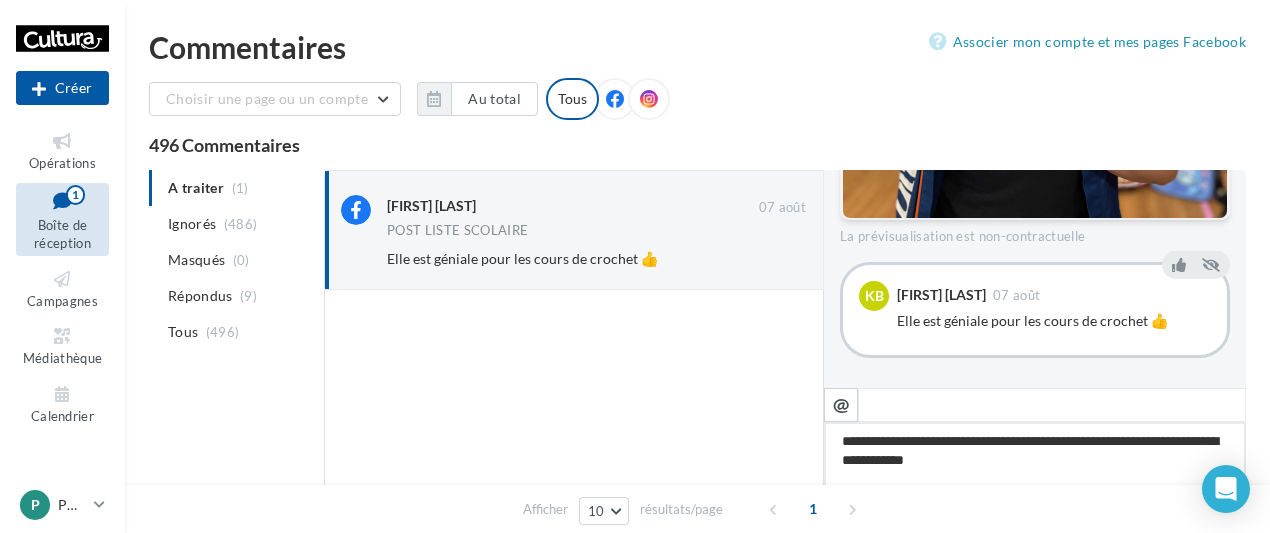 type on "**********" 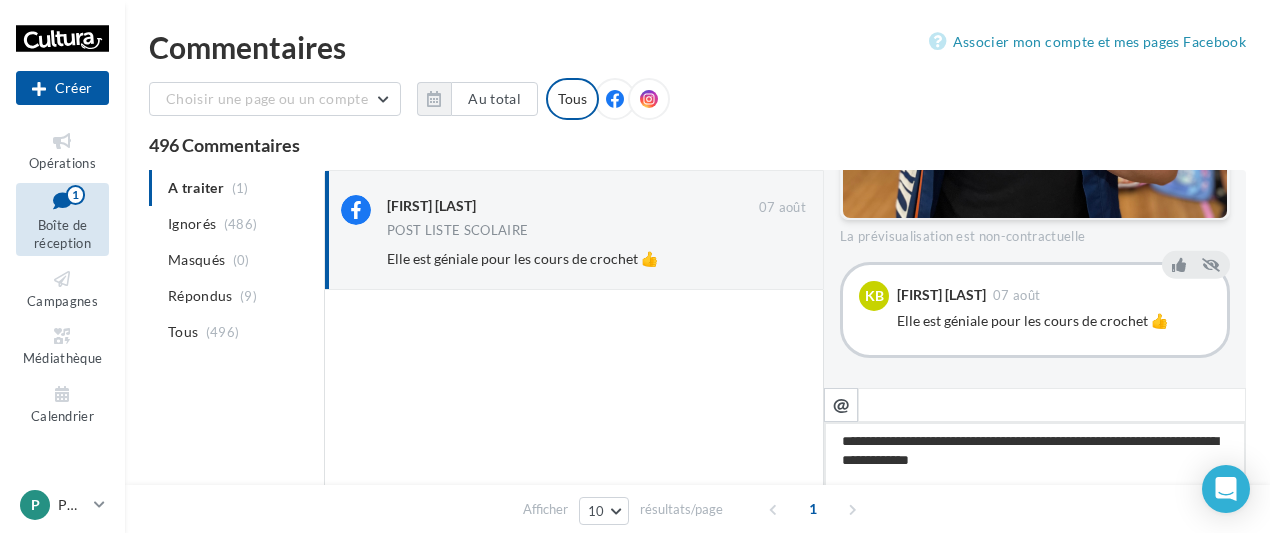 type on "**********" 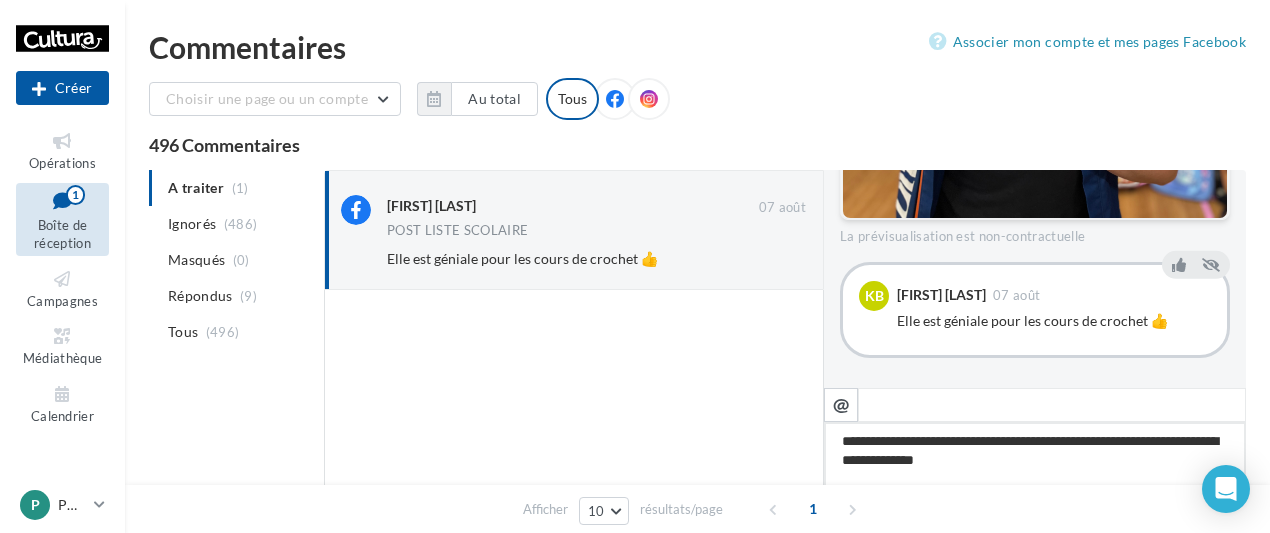 type on "**********" 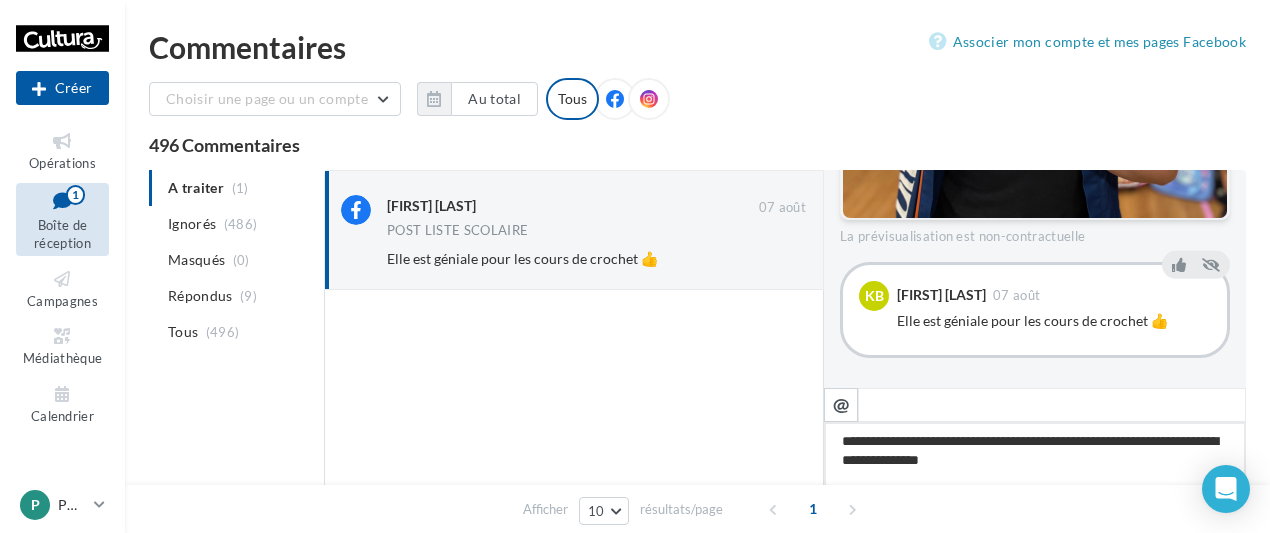 type on "**********" 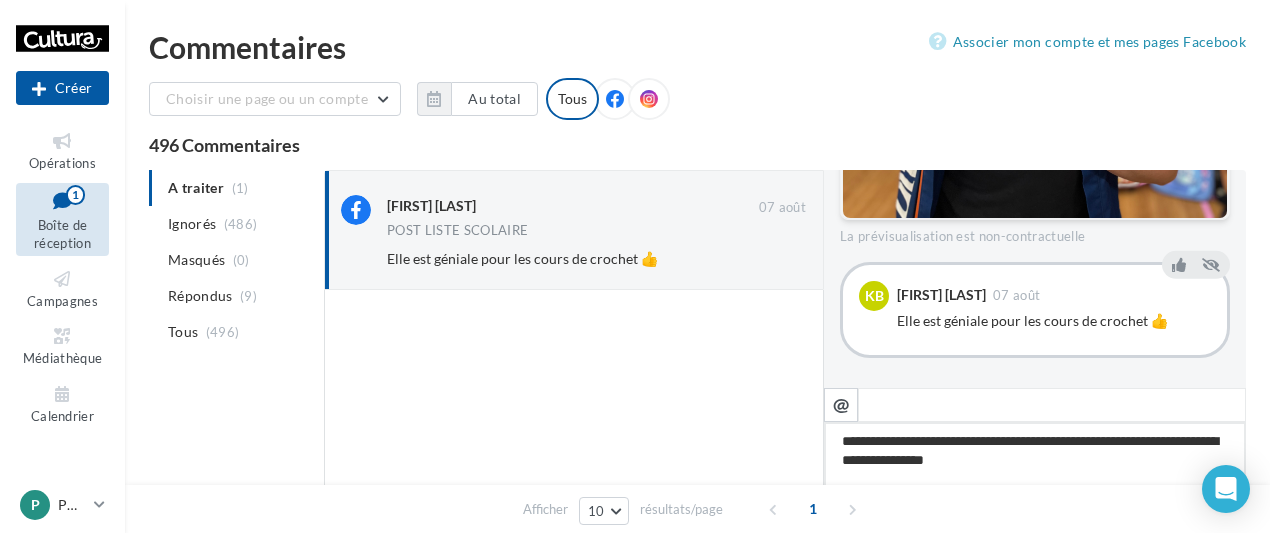 type on "**********" 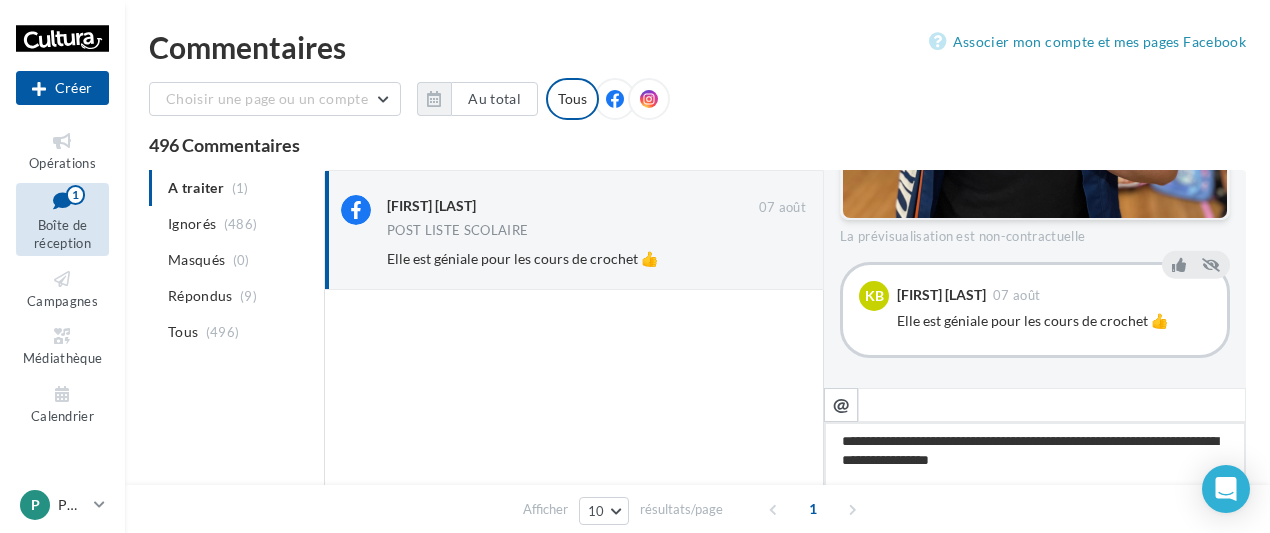 type on "**********" 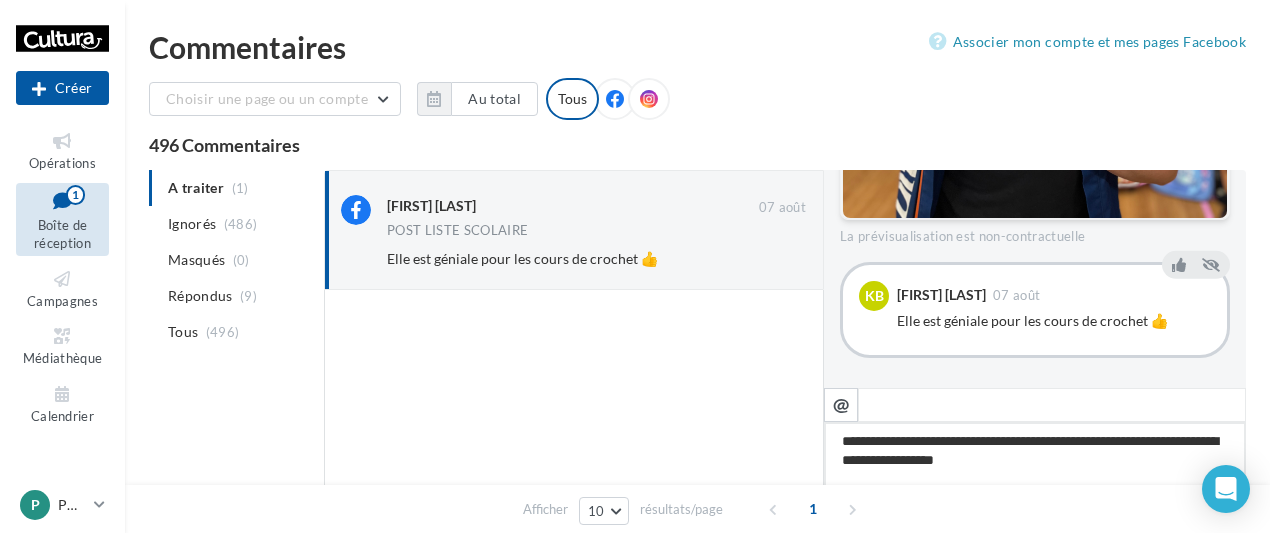 type on "**********" 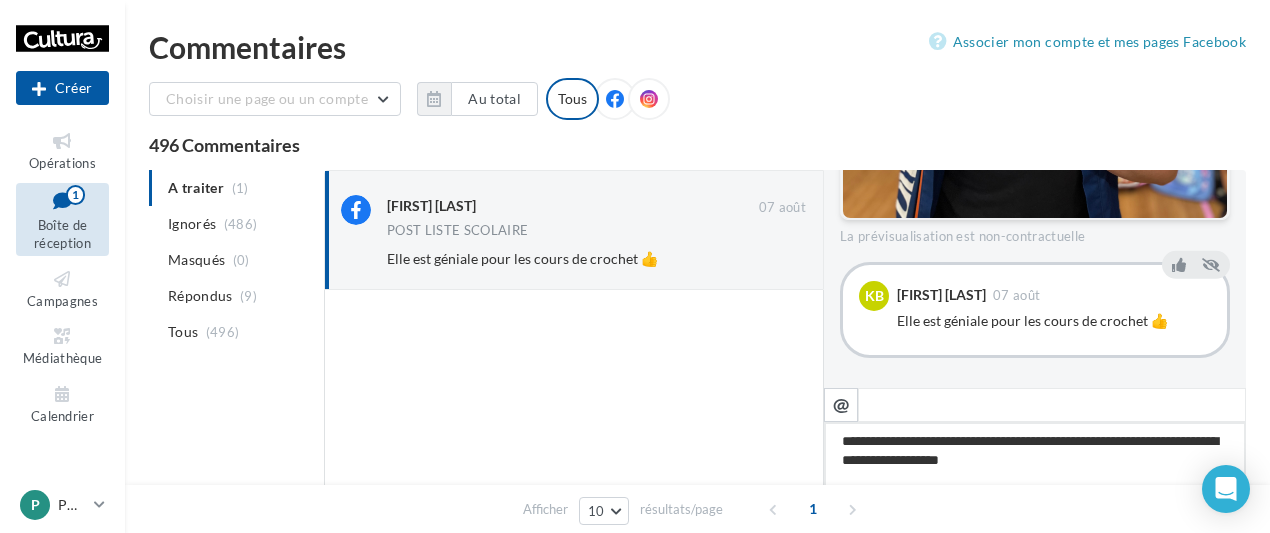 type on "**********" 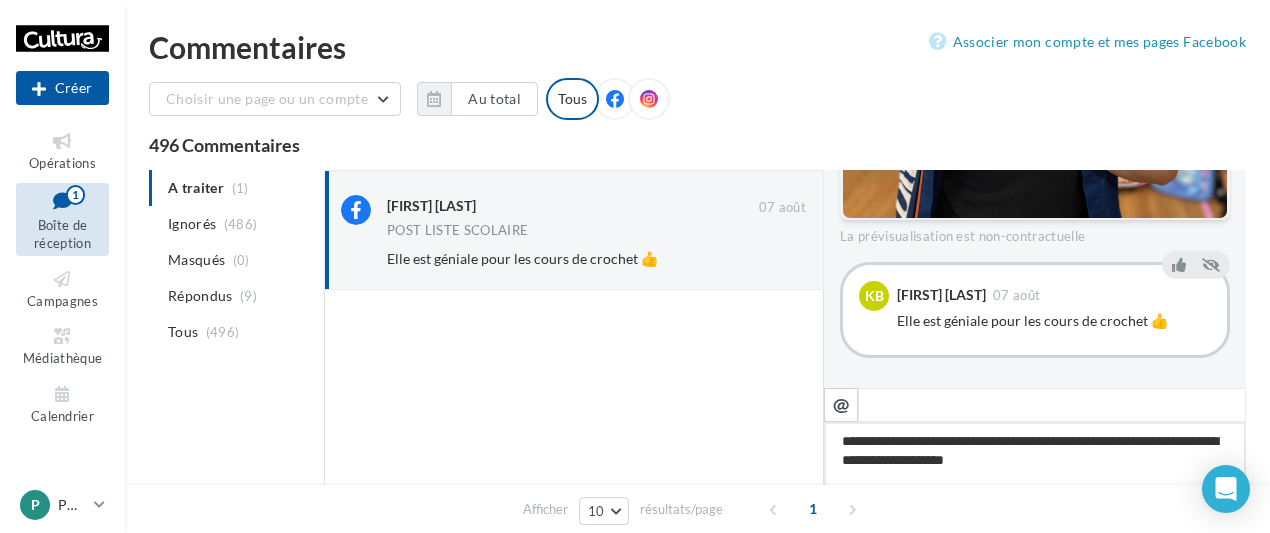 type on "**********" 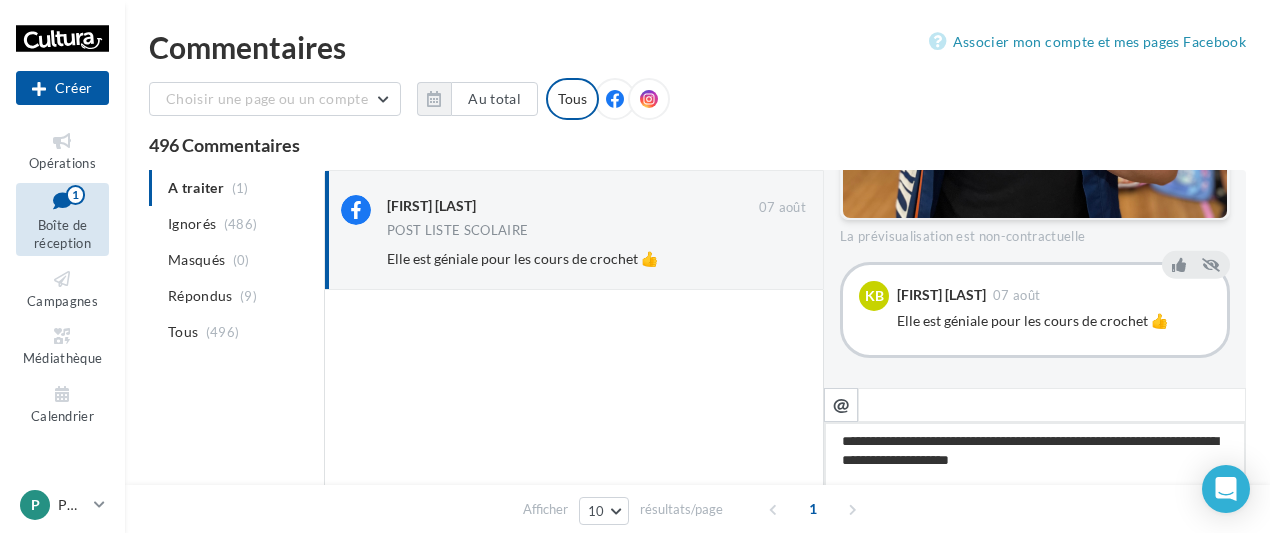 type on "**********" 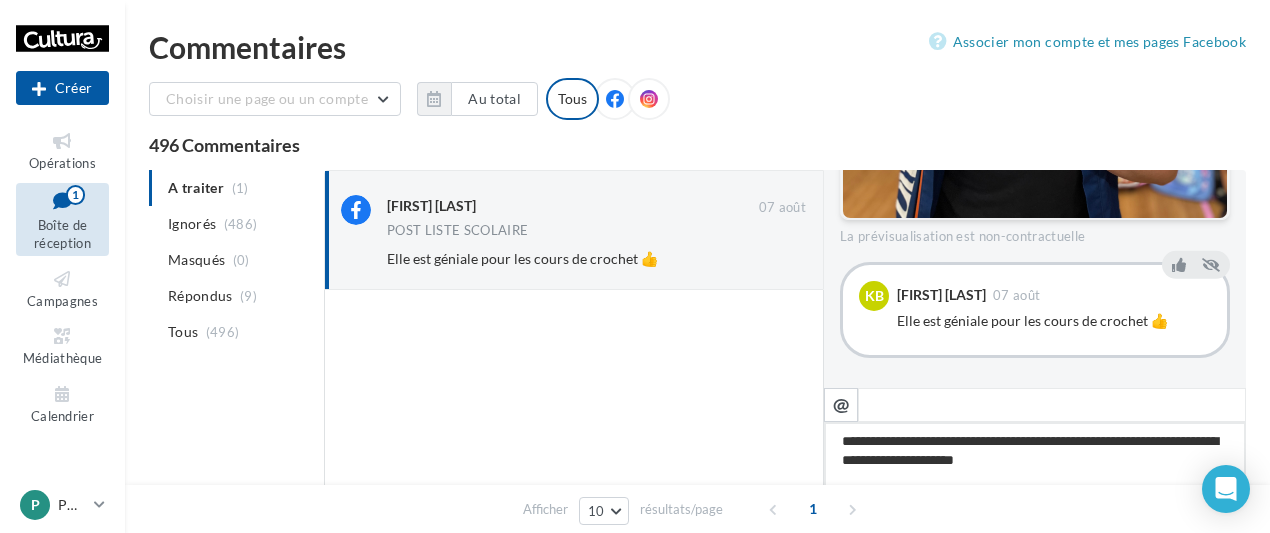 type 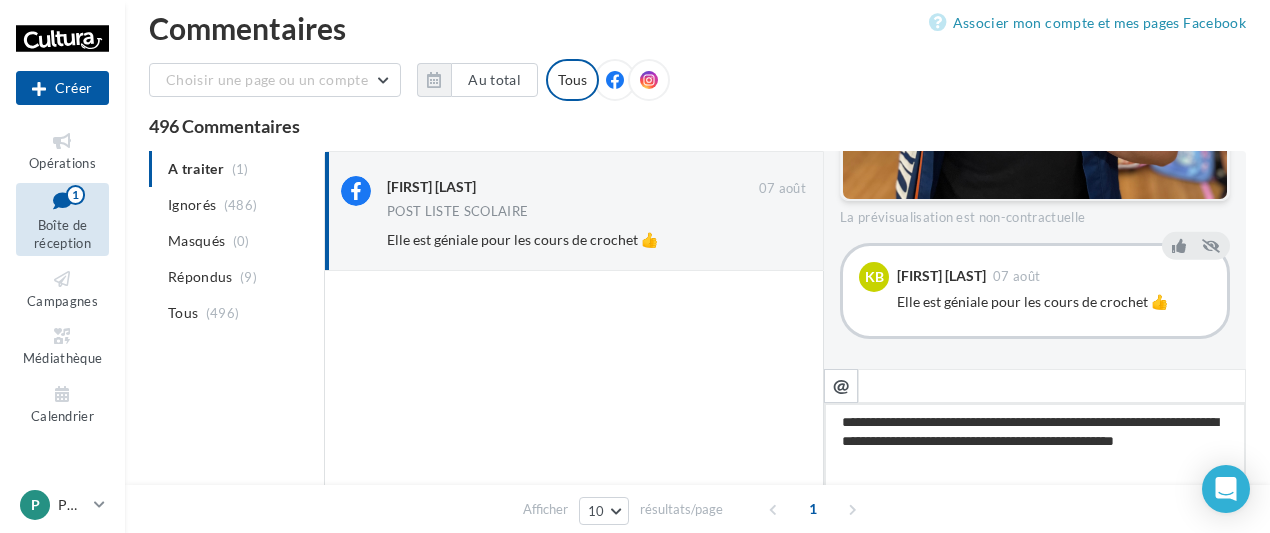 scroll, scrollTop: 20, scrollLeft: 0, axis: vertical 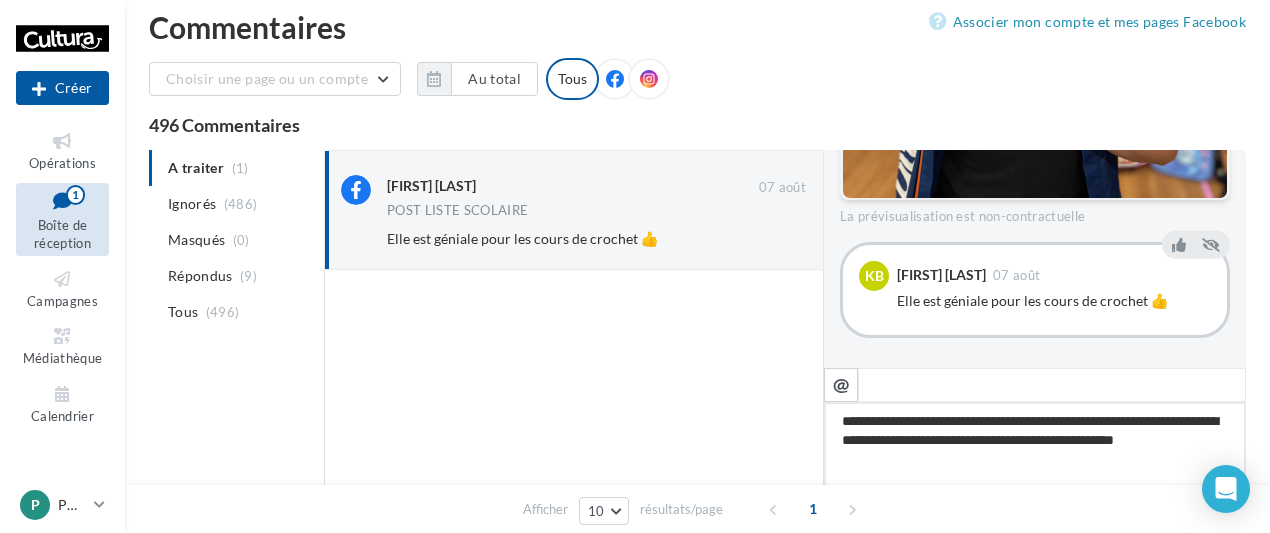 drag, startPoint x: 894, startPoint y: 465, endPoint x: 821, endPoint y: 419, distance: 86.28442 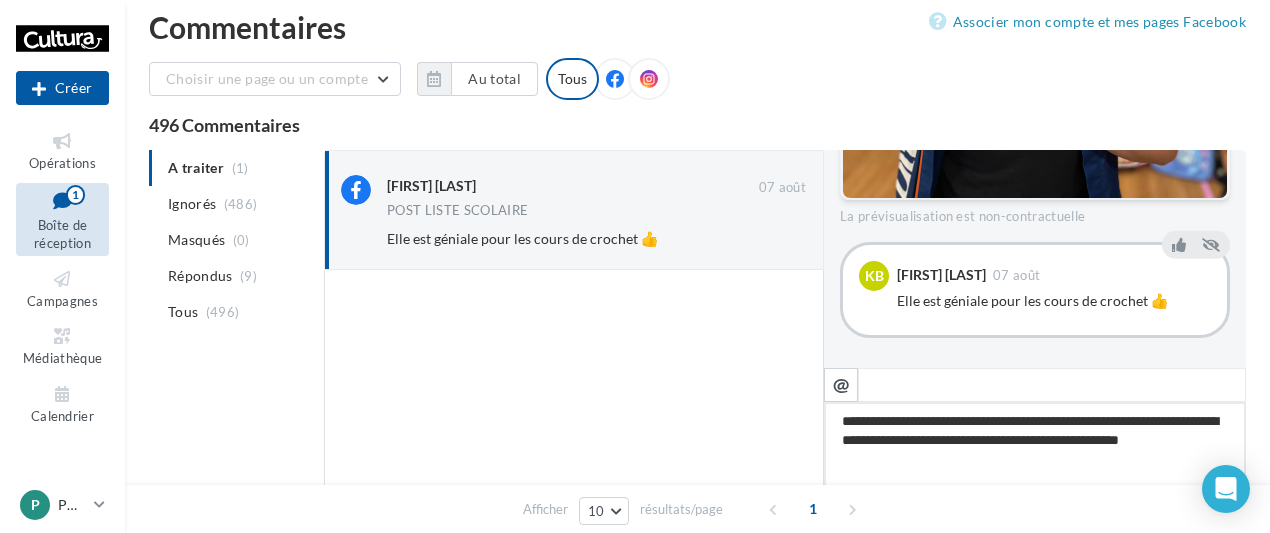 paste on "***" 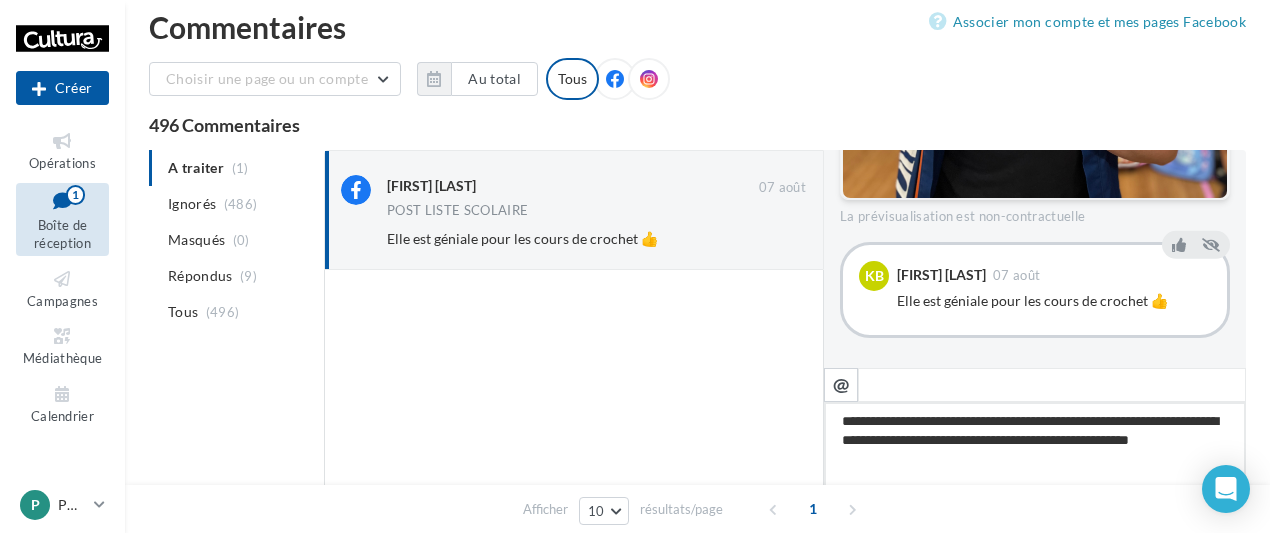click on "**********" at bounding box center (1035, 464) 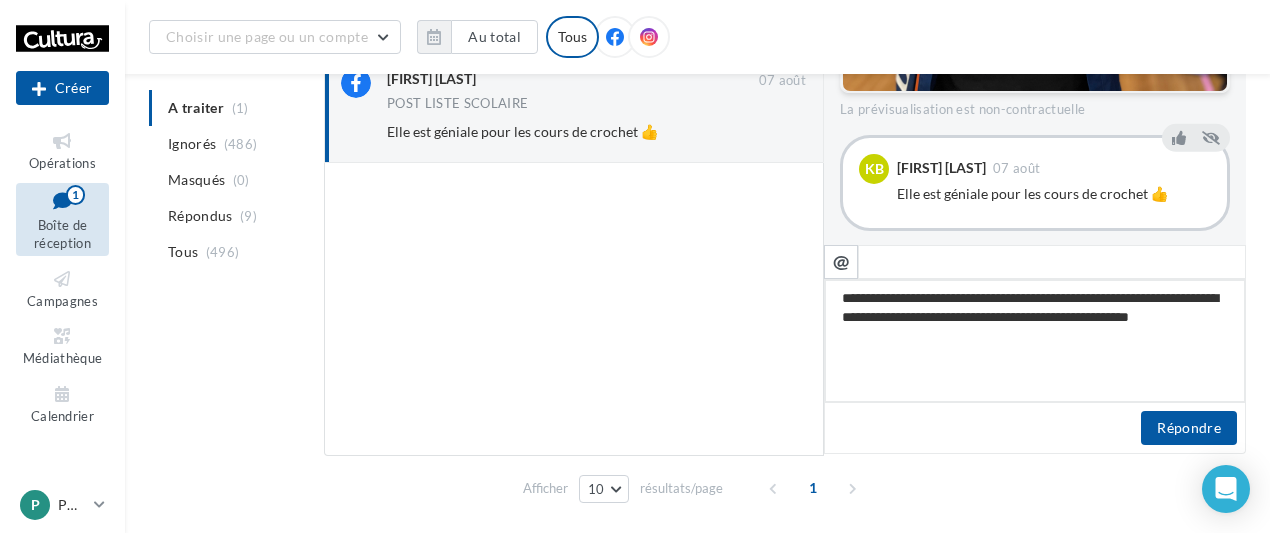 scroll, scrollTop: 144, scrollLeft: 0, axis: vertical 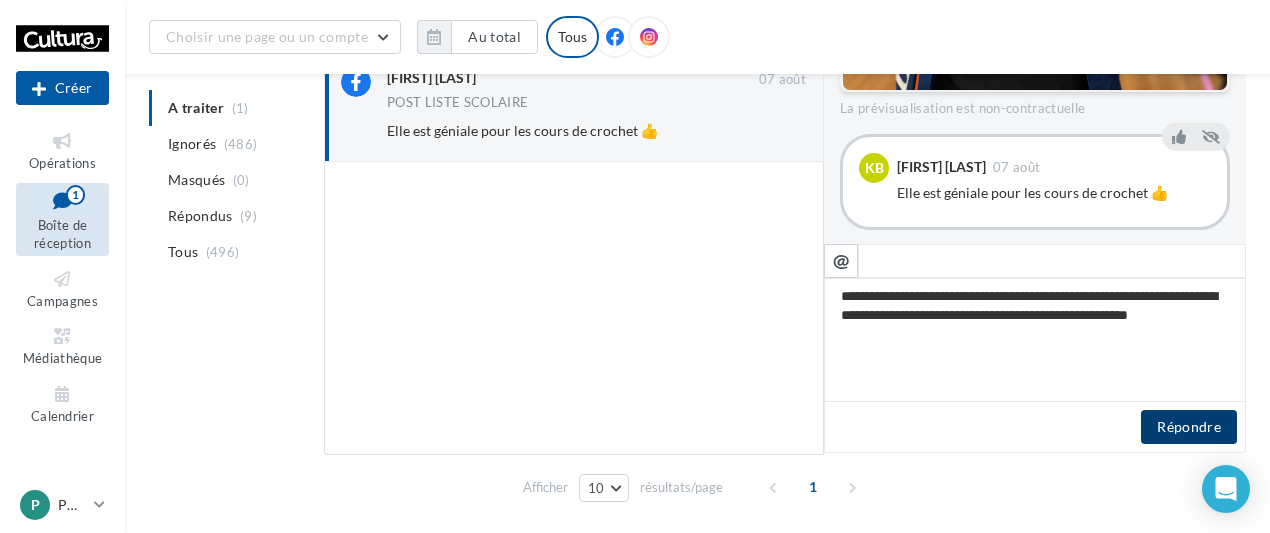 click on "Répondre" at bounding box center [1189, 427] 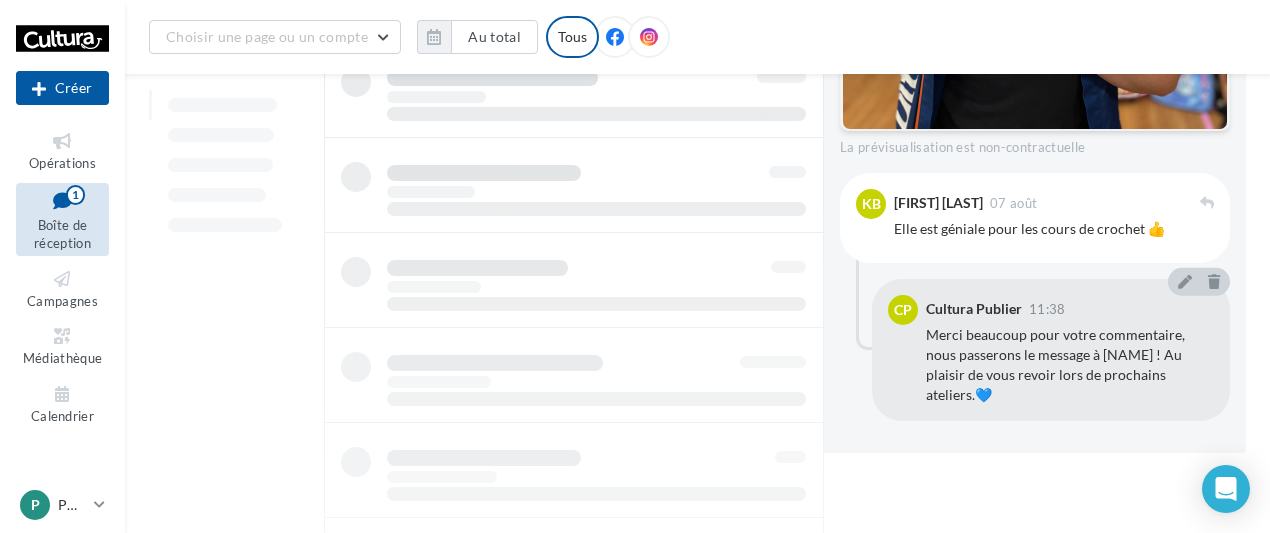 scroll, scrollTop: 905, scrollLeft: 0, axis: vertical 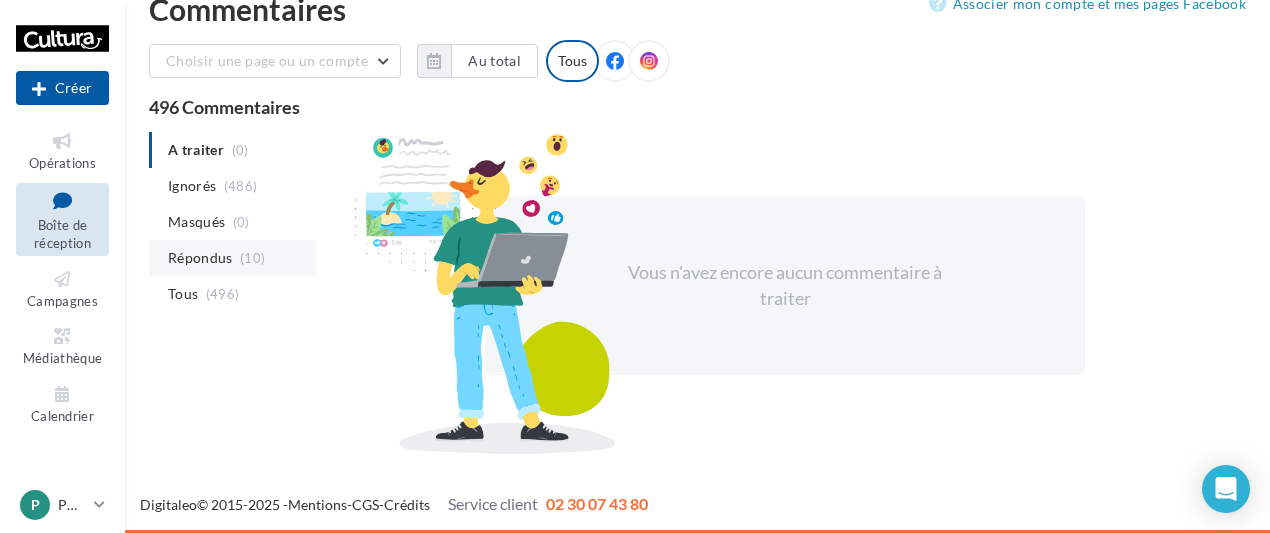 click on "Répondus
(10)" at bounding box center [232, 258] 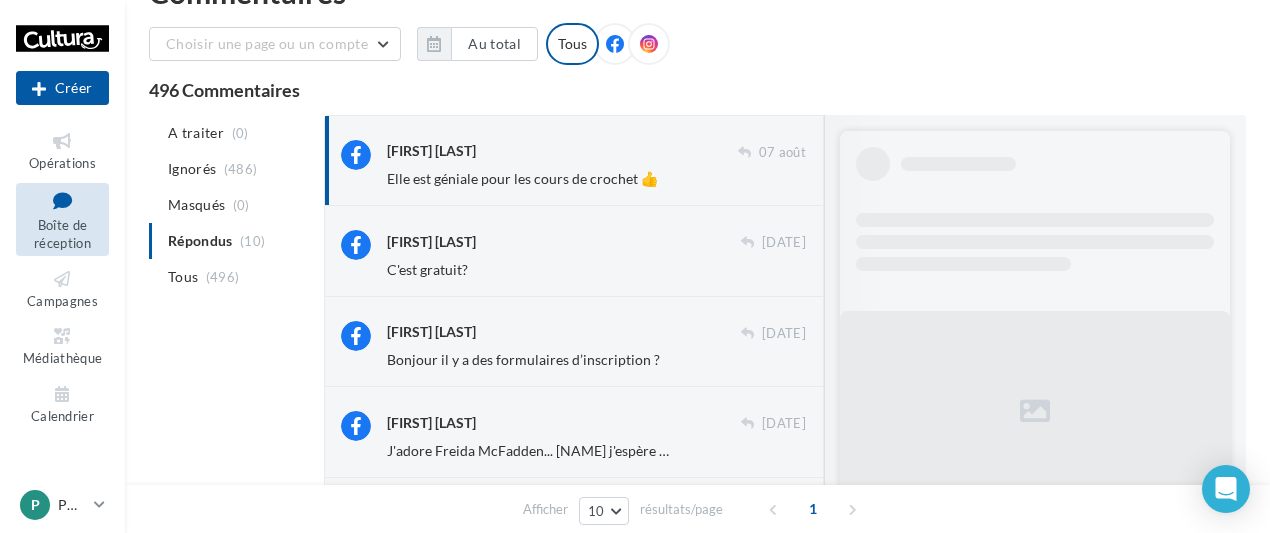 scroll, scrollTop: 56, scrollLeft: 0, axis: vertical 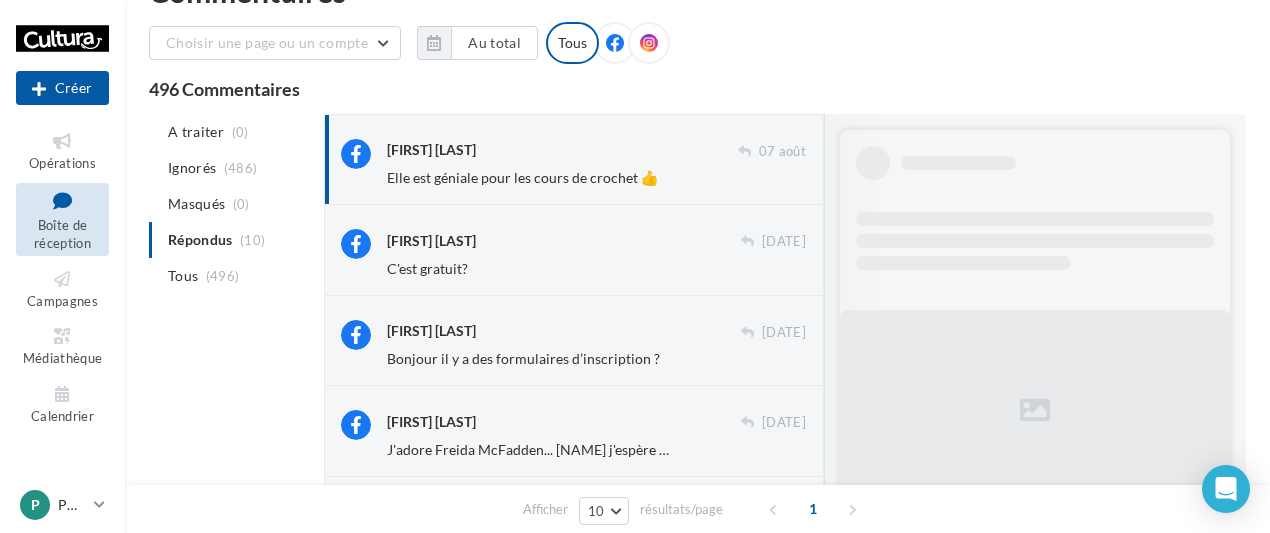 click on "[FIRST] [LAST]" at bounding box center (562, 149) 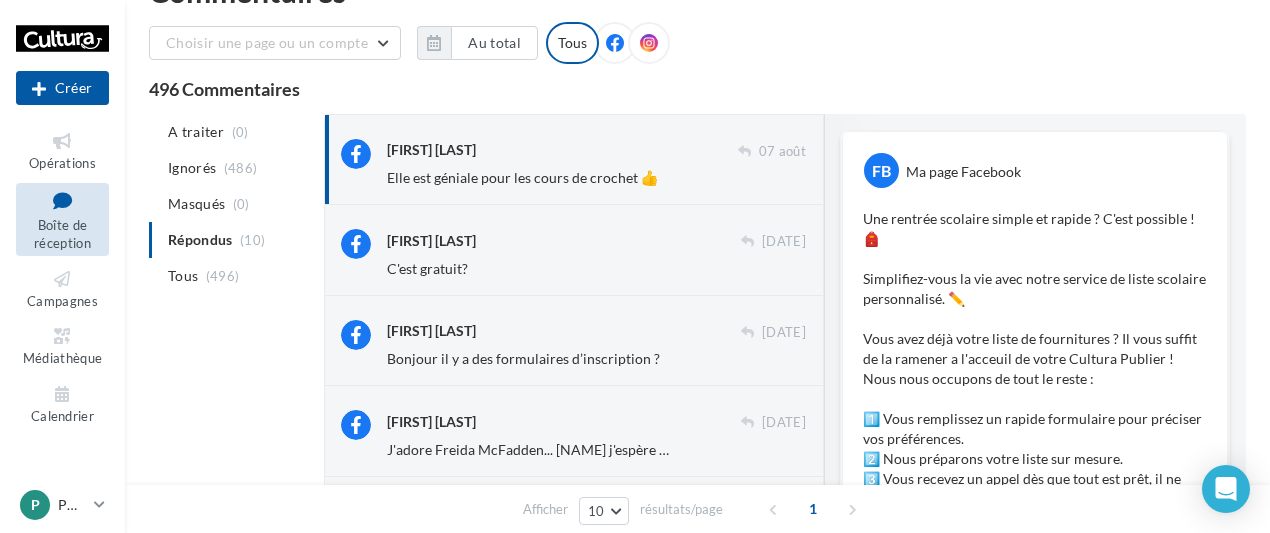 scroll, scrollTop: 894, scrollLeft: 0, axis: vertical 